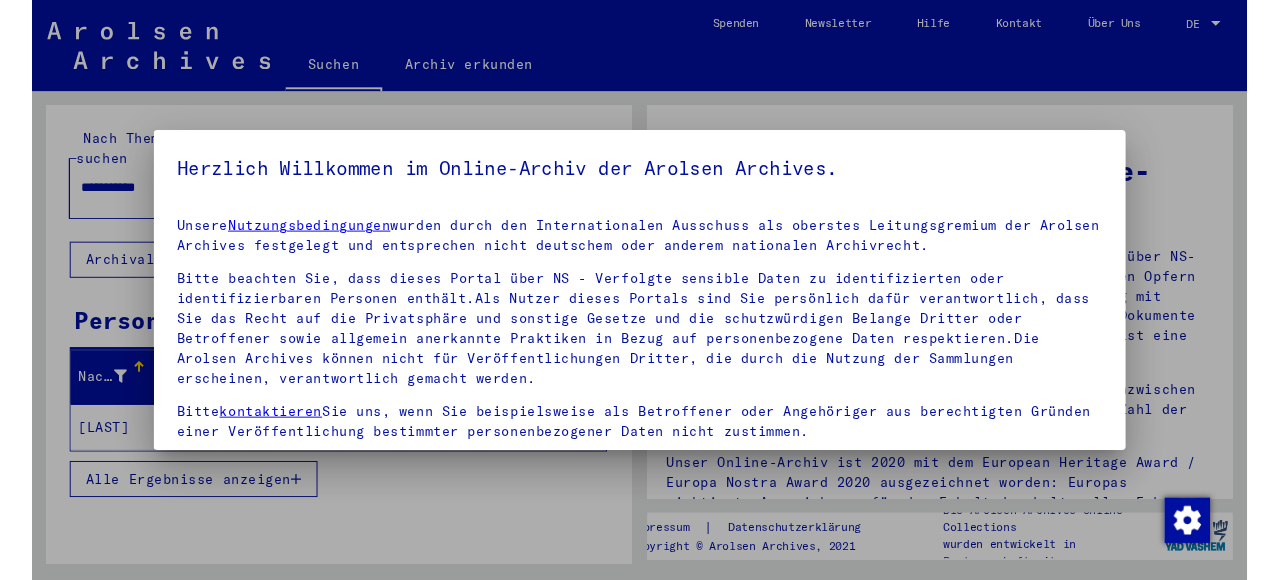 scroll, scrollTop: 0, scrollLeft: 0, axis: both 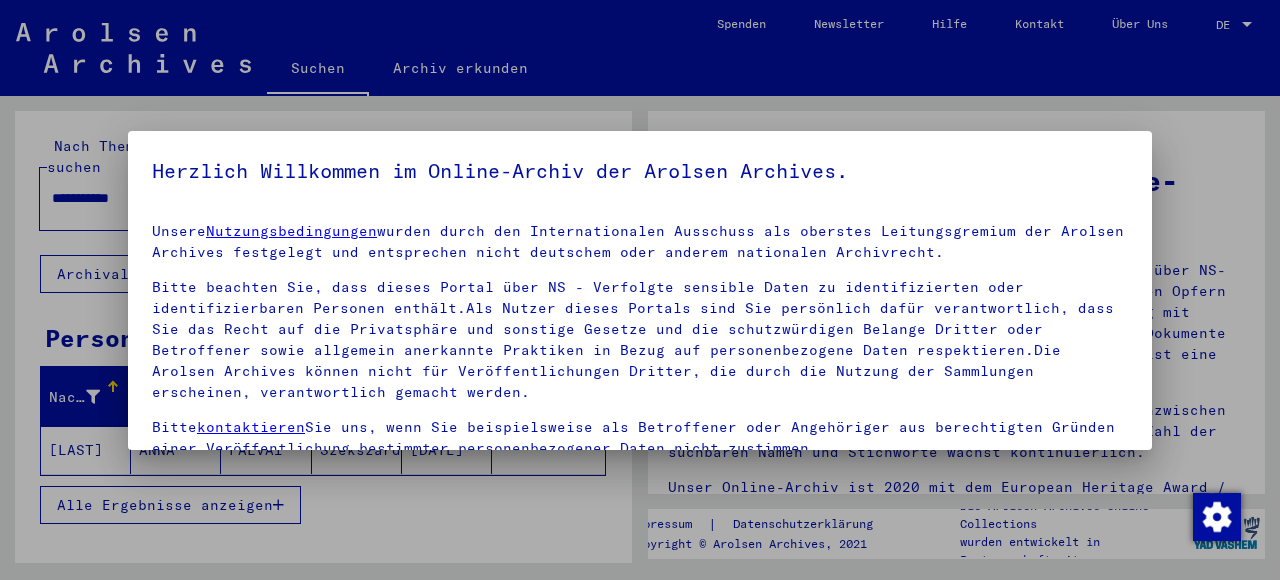 click at bounding box center [640, 290] 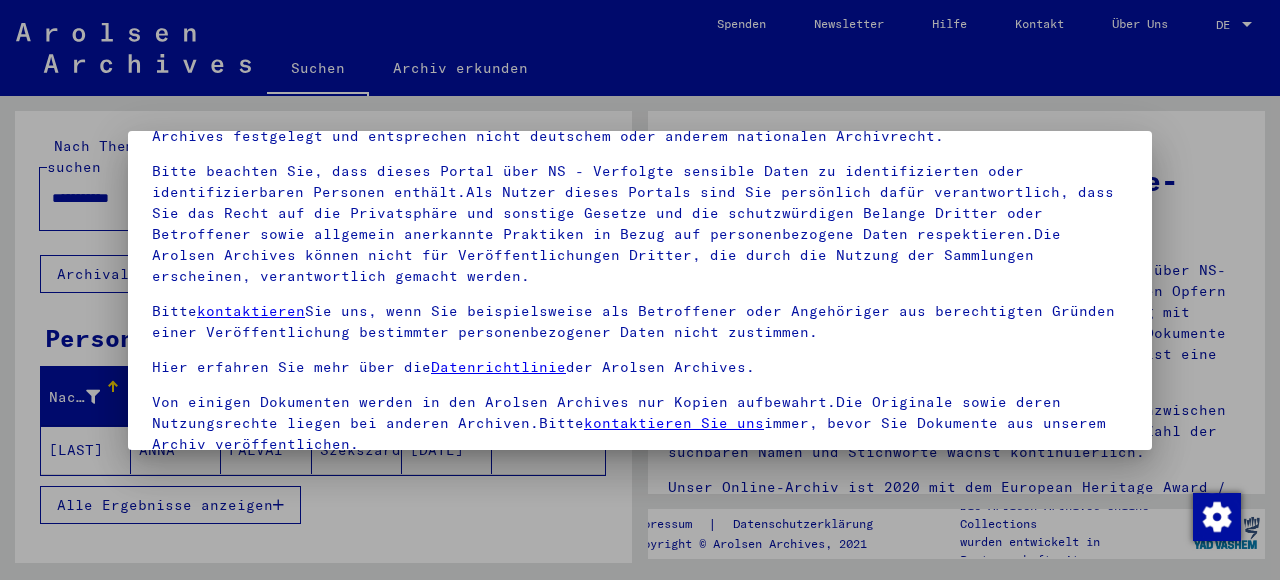 scroll, scrollTop: 158, scrollLeft: 0, axis: vertical 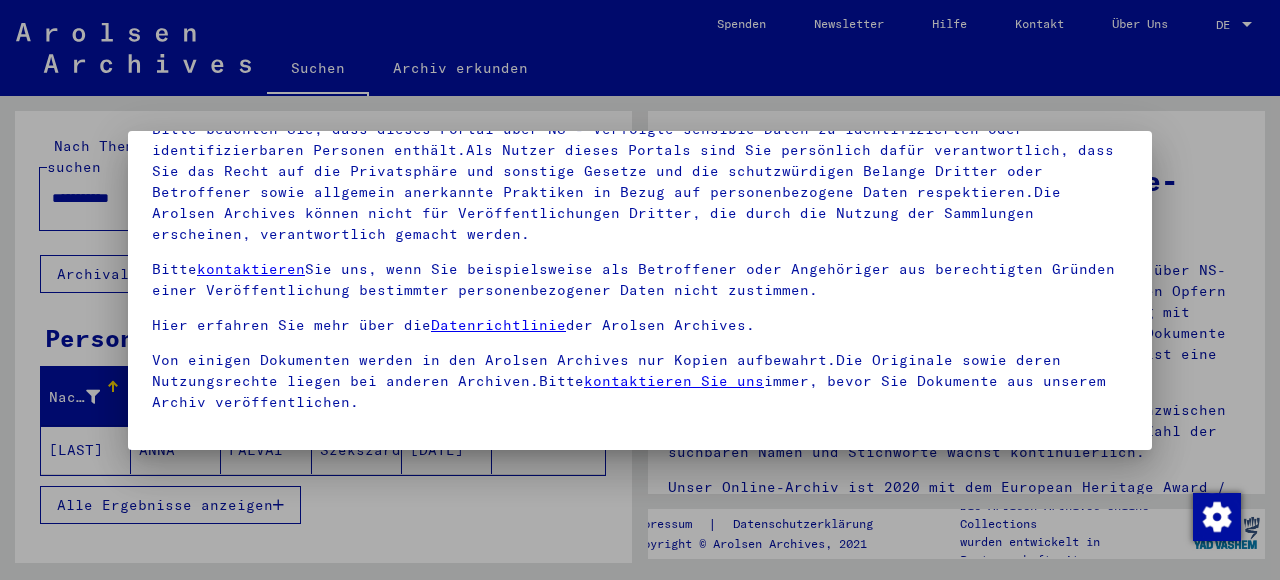 click at bounding box center (640, 290) 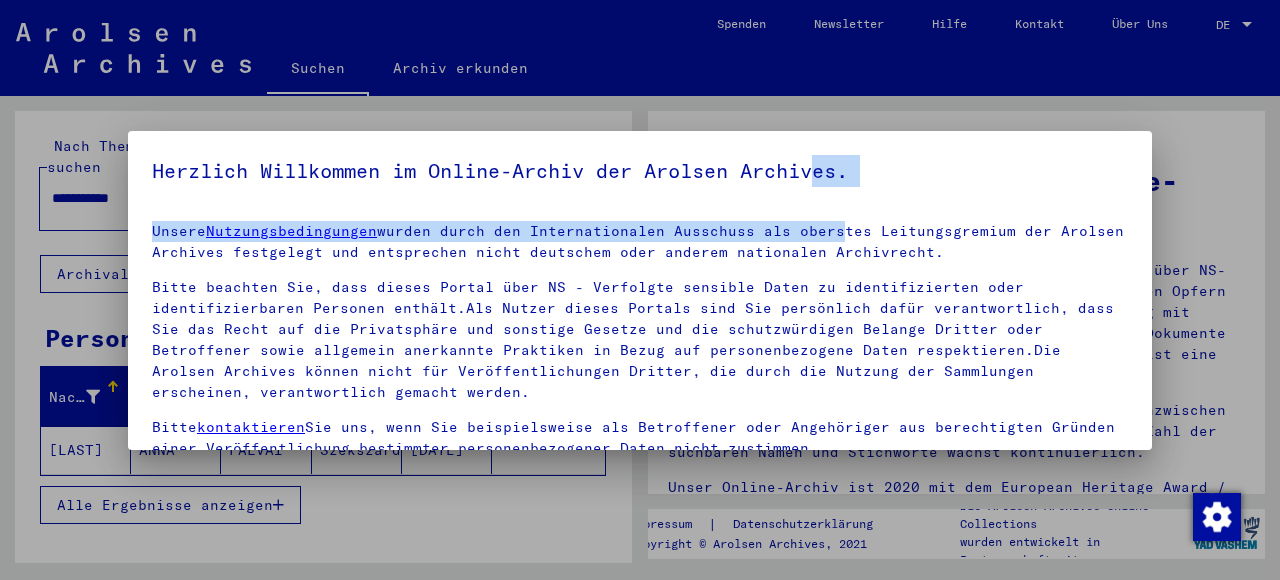 drag, startPoint x: 829, startPoint y: 154, endPoint x: 832, endPoint y: 212, distance: 58.077534 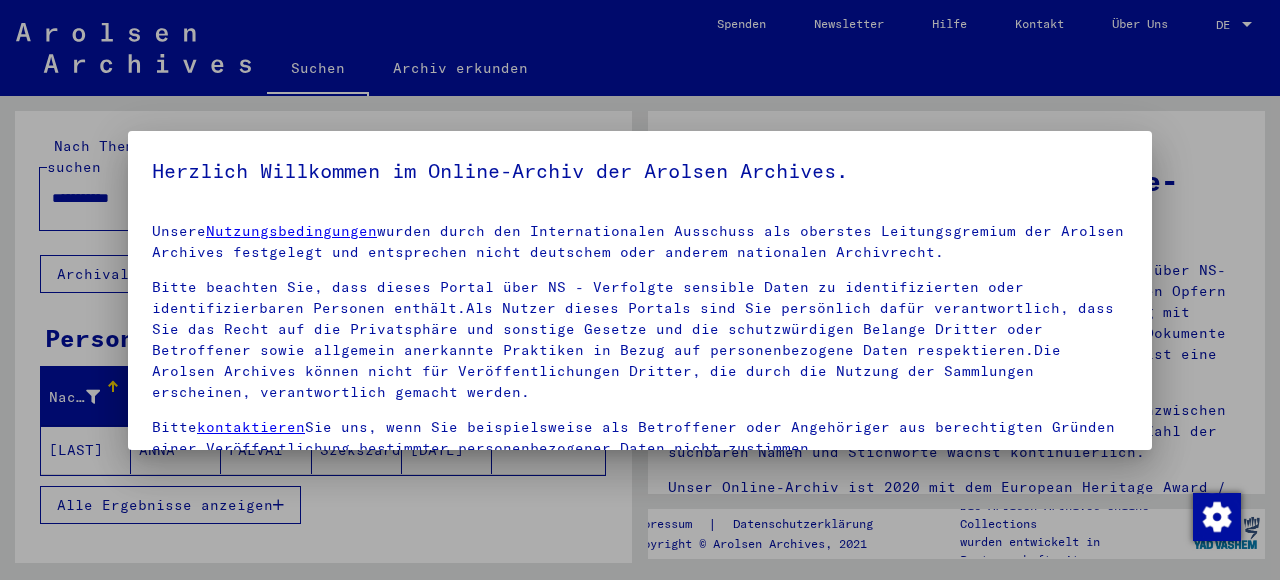 click at bounding box center [640, 290] 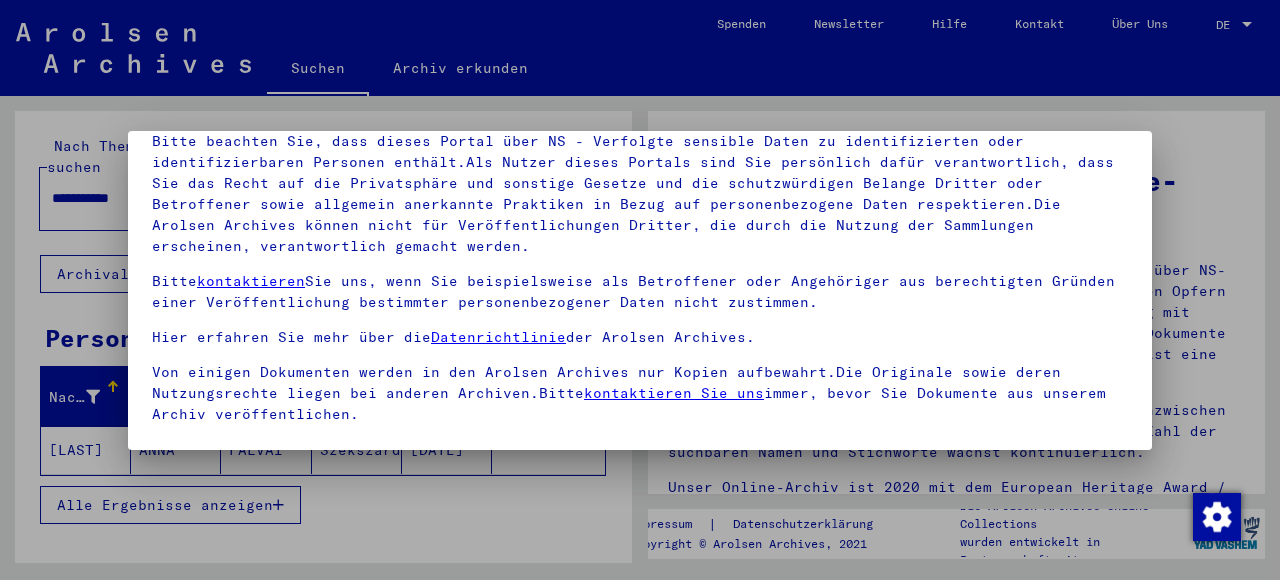 scroll, scrollTop: 158, scrollLeft: 0, axis: vertical 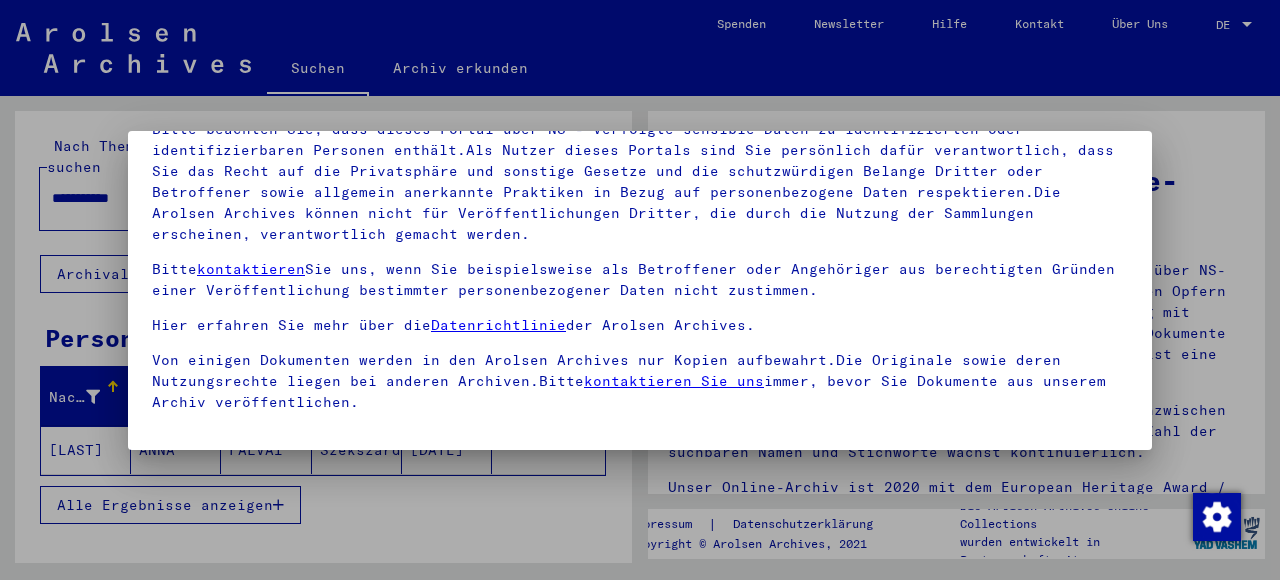 click on "kontaktieren" at bounding box center (251, 269) 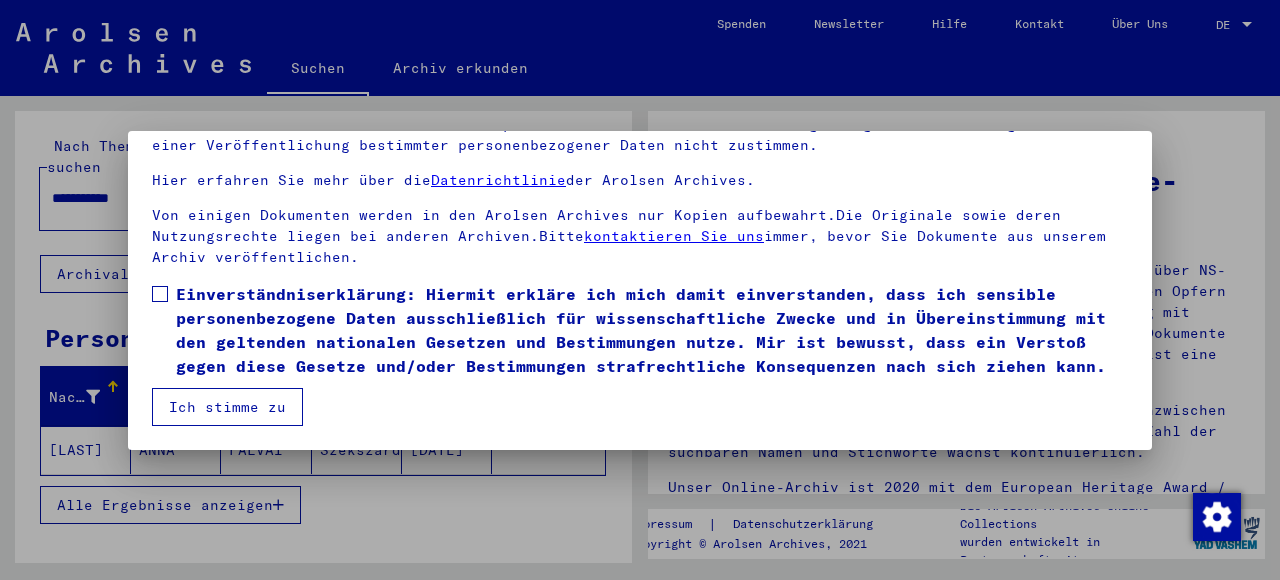 scroll, scrollTop: 168, scrollLeft: 0, axis: vertical 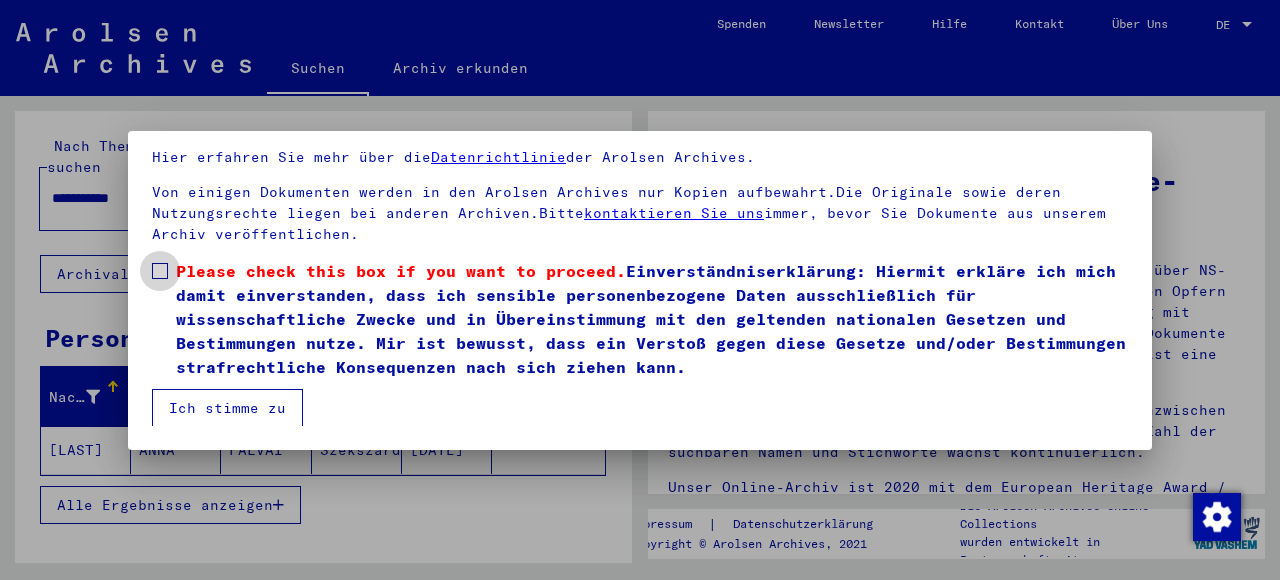 click at bounding box center [160, 271] 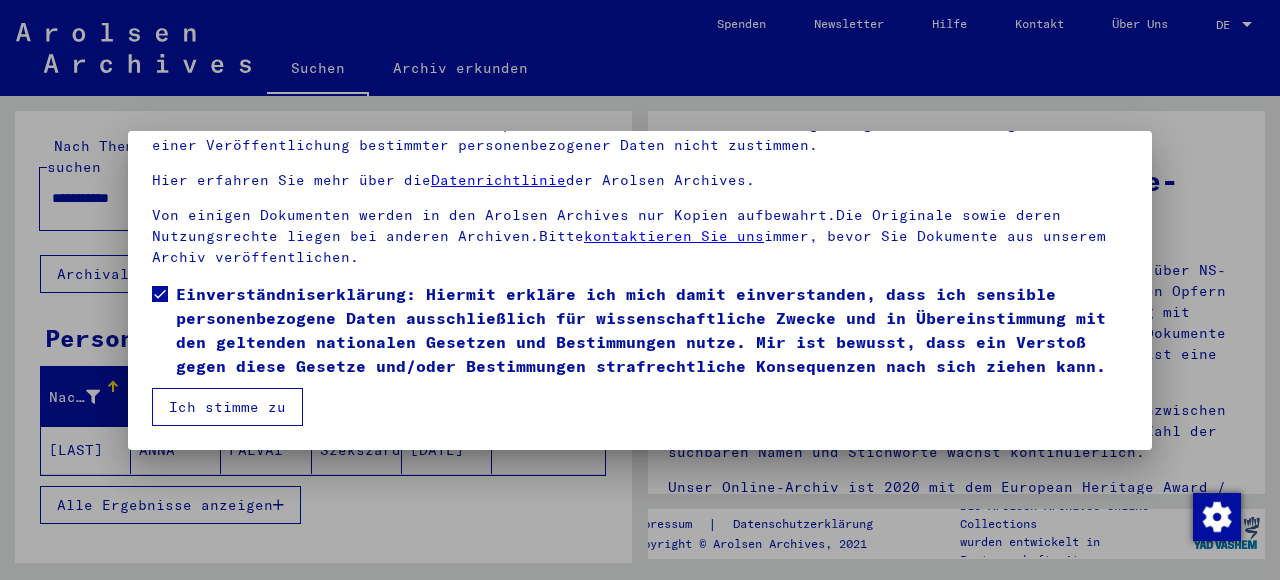 click on "Ich stimme zu" at bounding box center [227, 407] 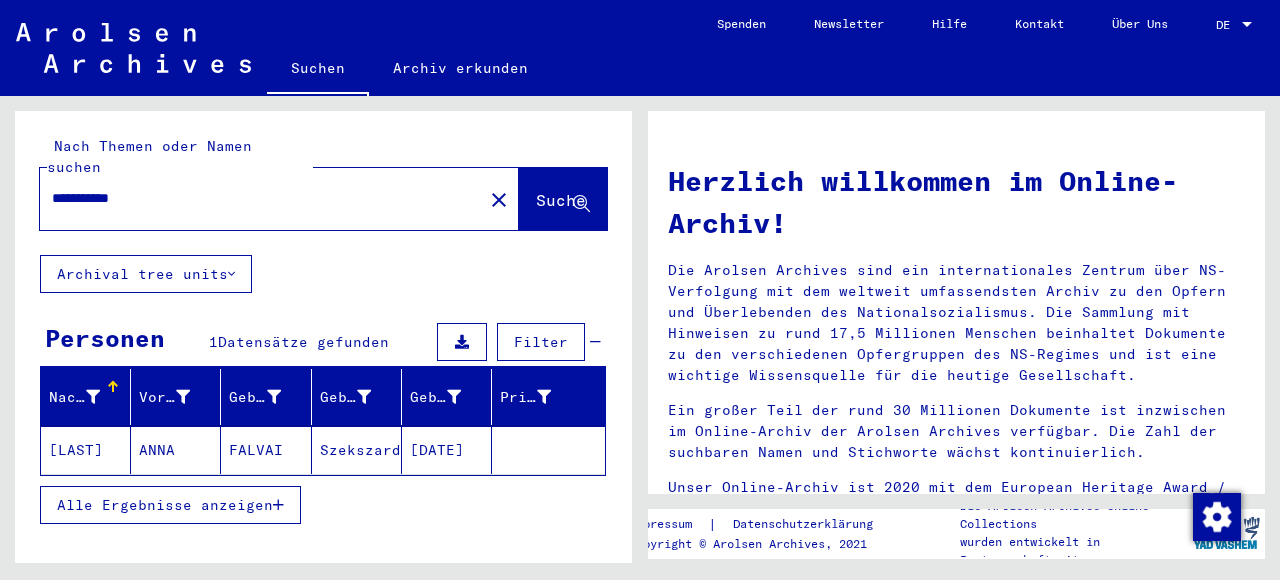 click on "FALVAI" 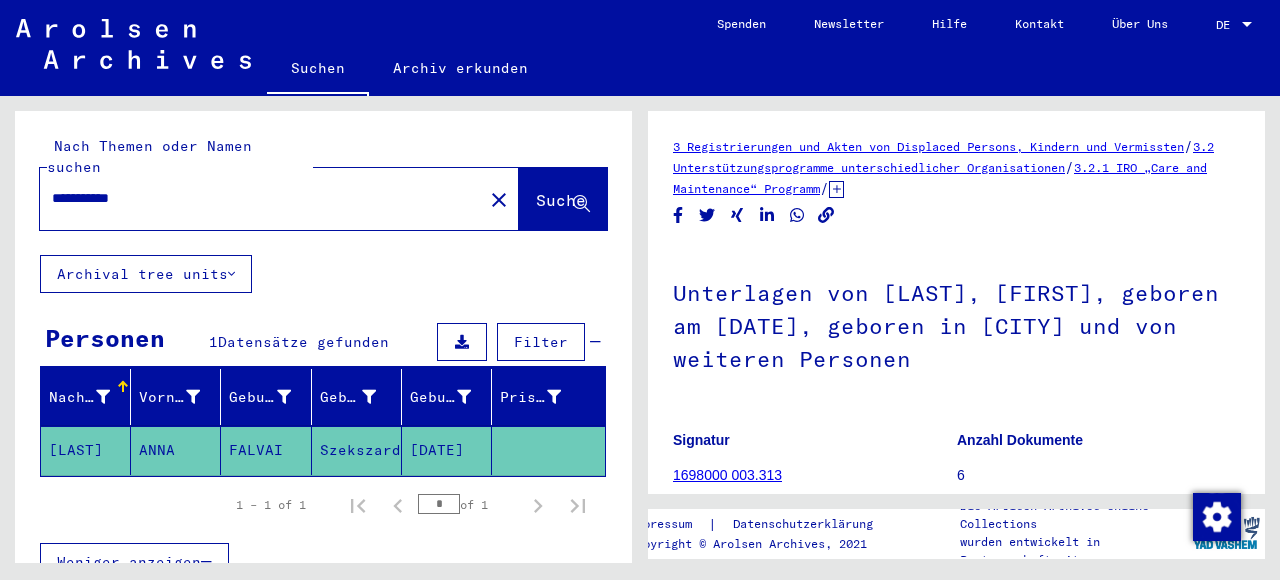 scroll, scrollTop: 0, scrollLeft: 0, axis: both 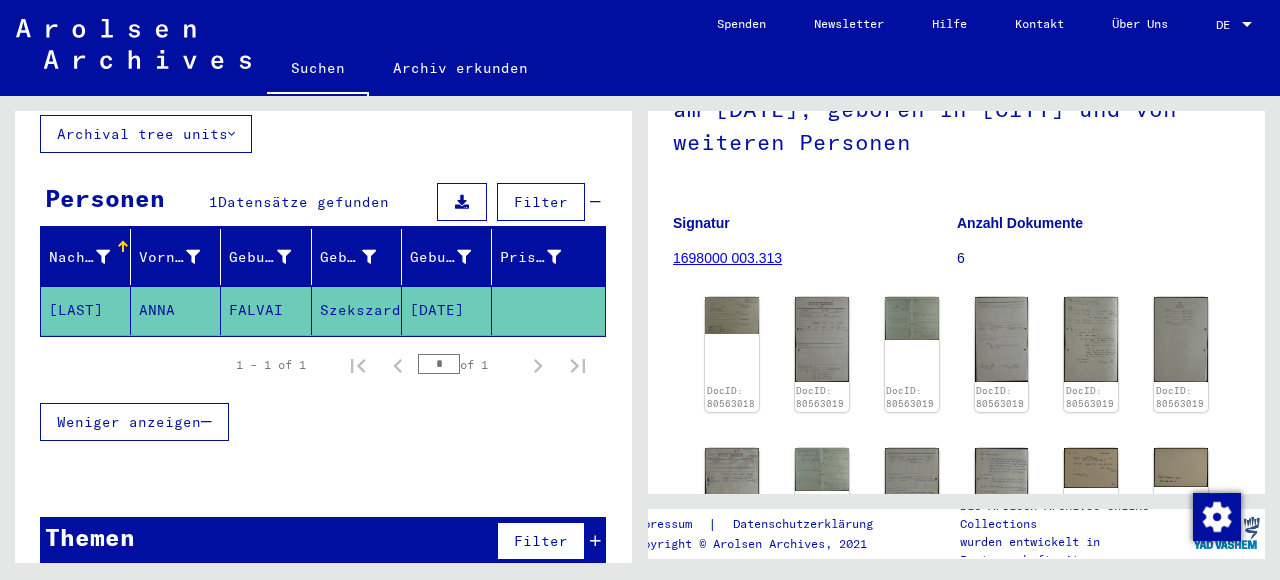 click at bounding box center (462, 202) 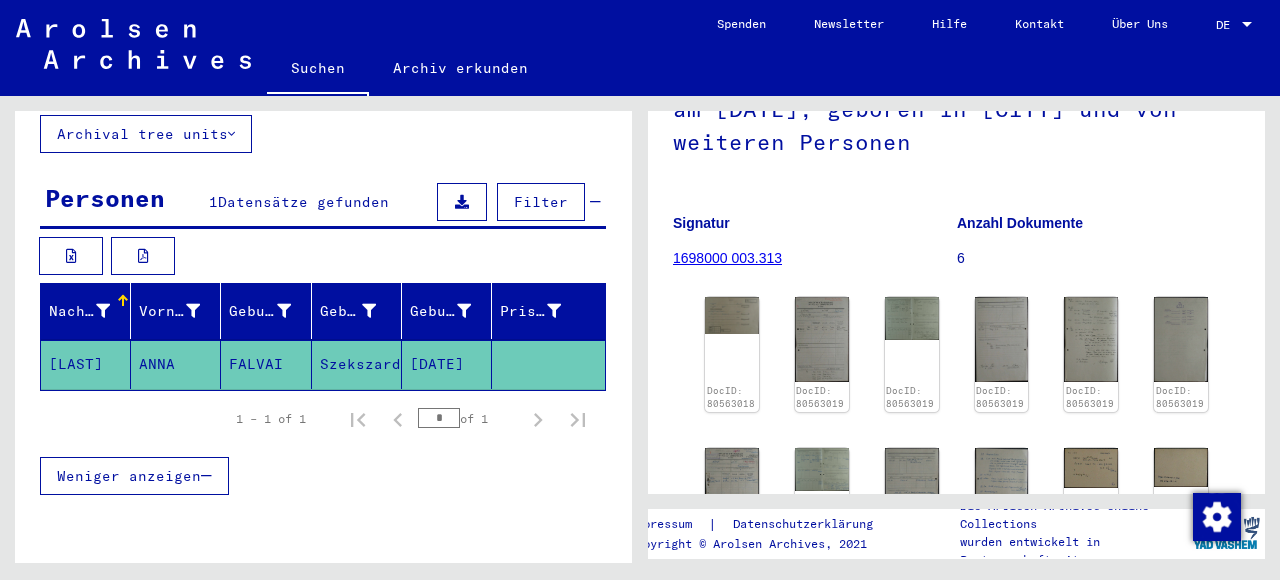 click at bounding box center [462, 202] 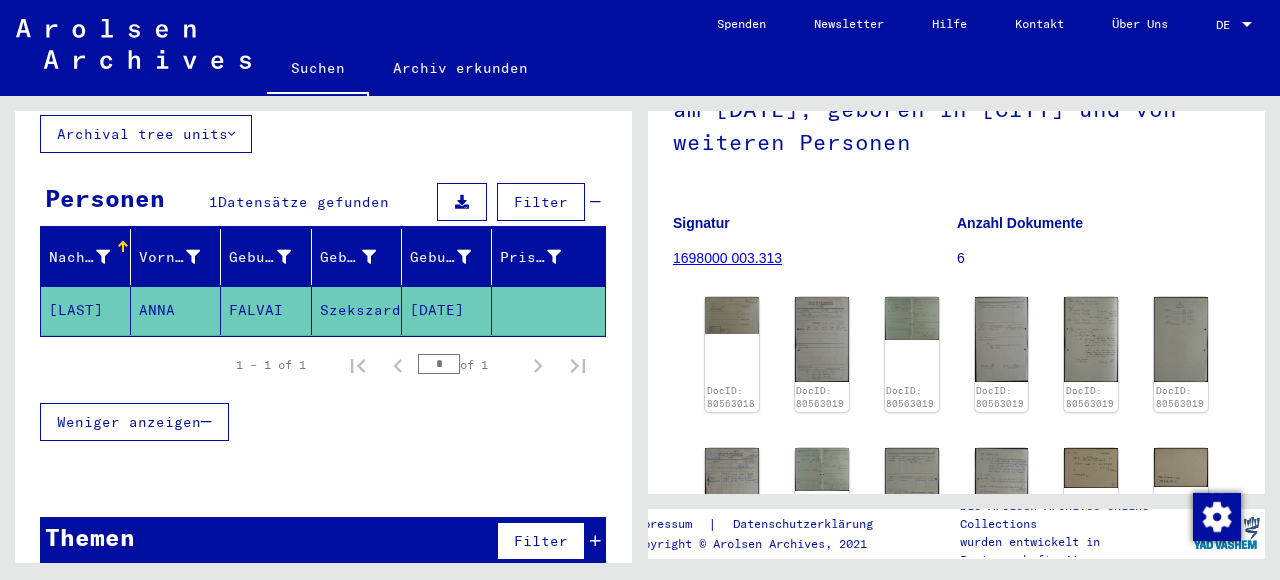 click at bounding box center [462, 202] 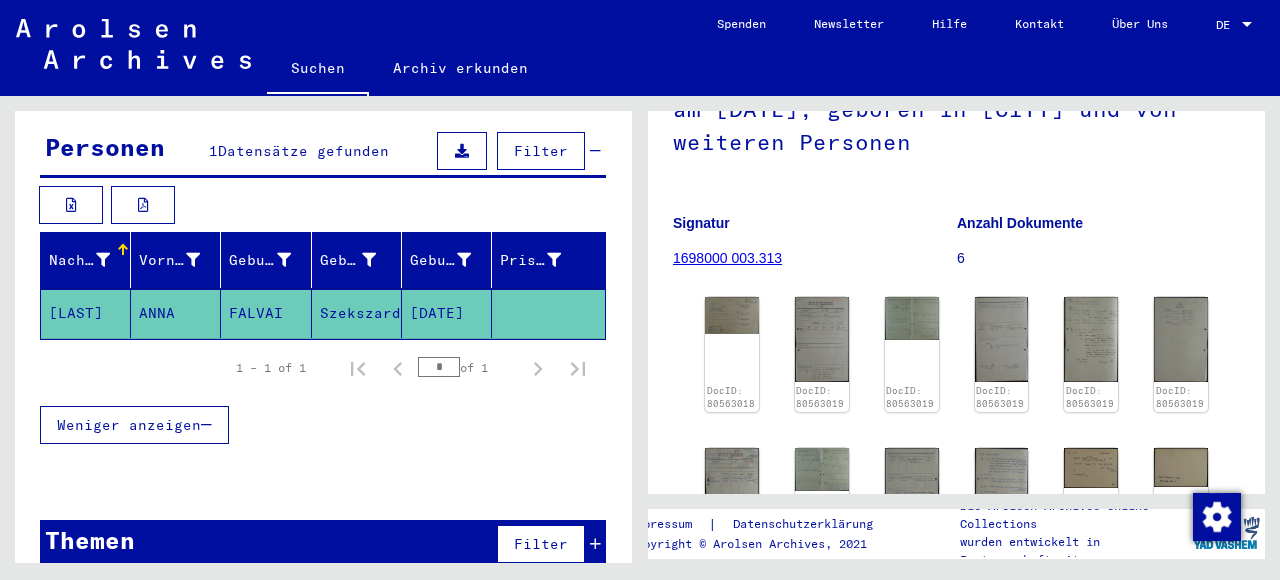 scroll, scrollTop: 193, scrollLeft: 0, axis: vertical 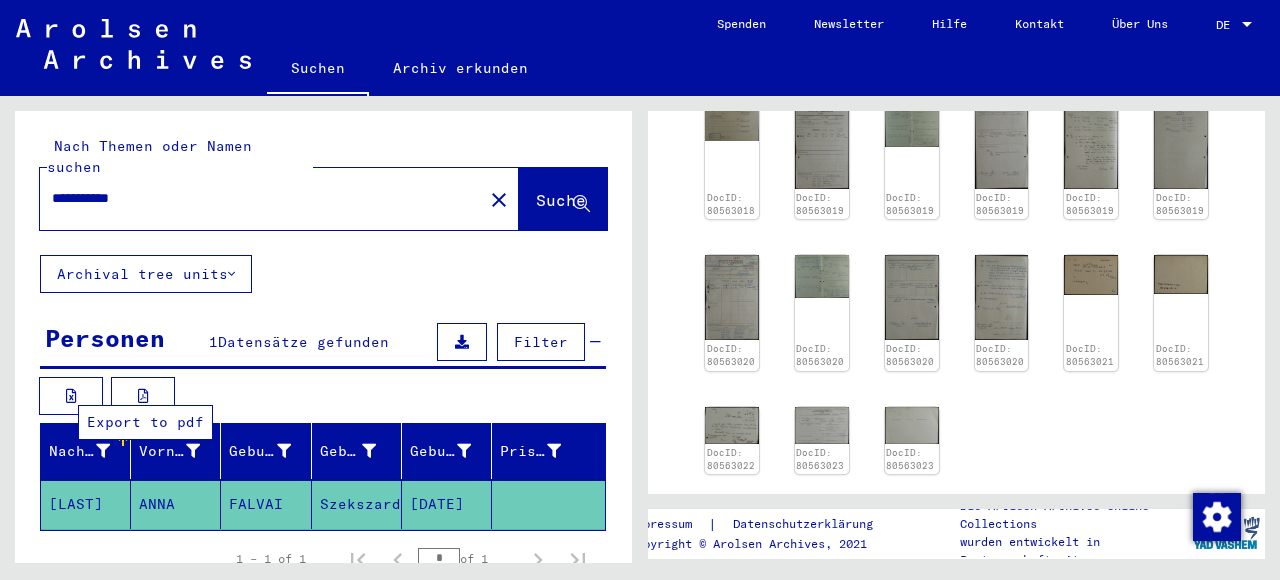 click at bounding box center [143, 396] 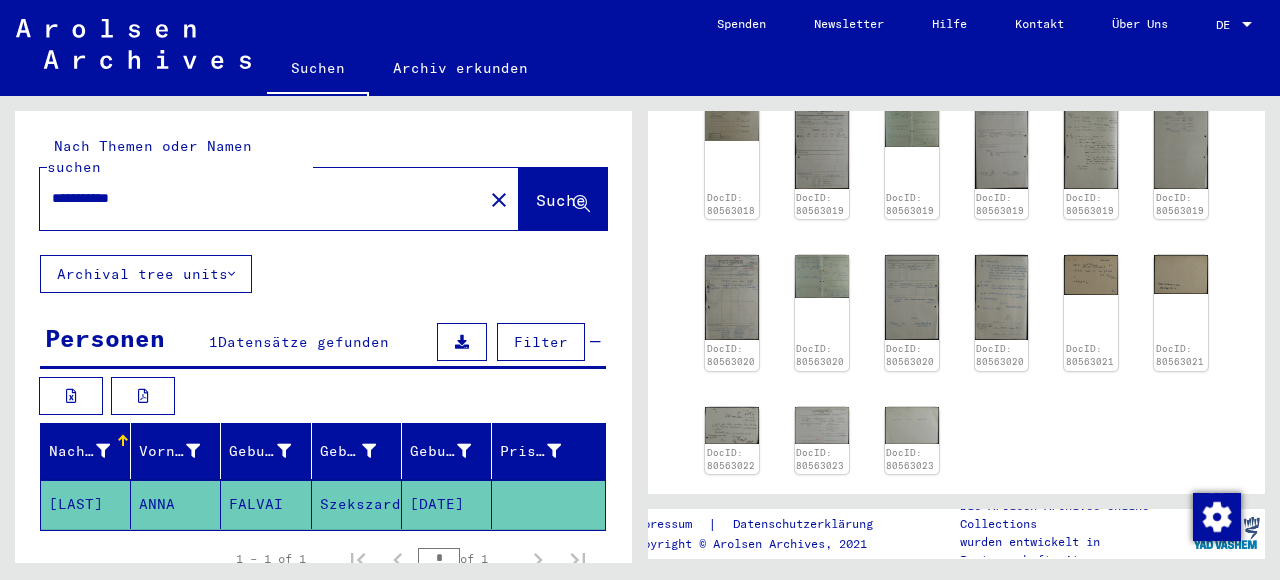 click on "Archival tree units" 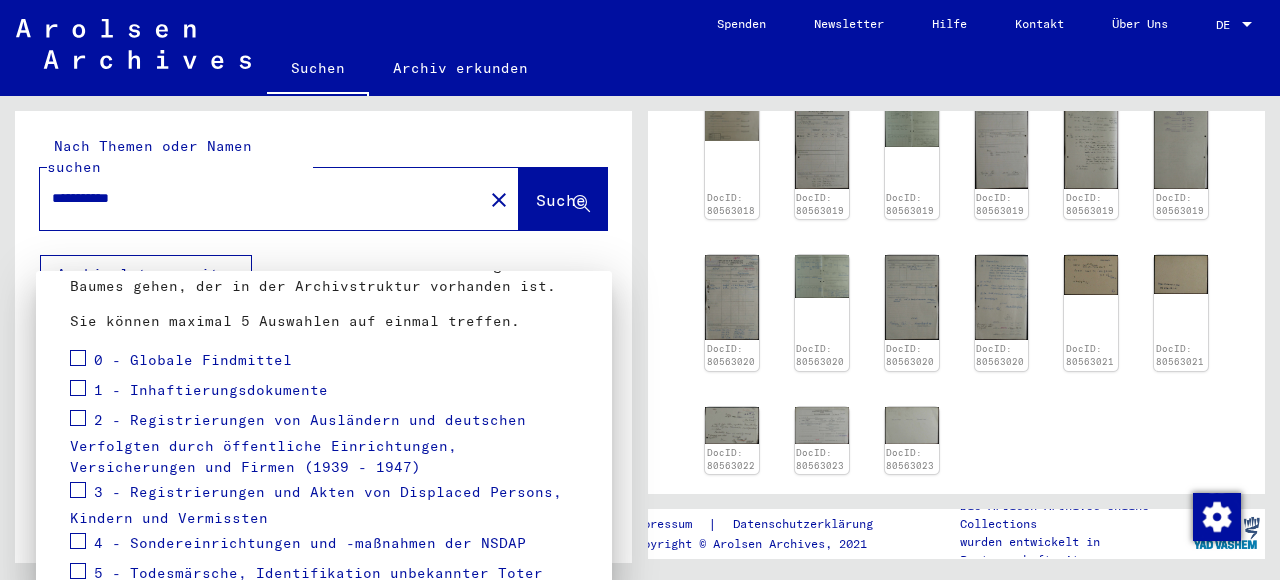 scroll, scrollTop: 206, scrollLeft: 0, axis: vertical 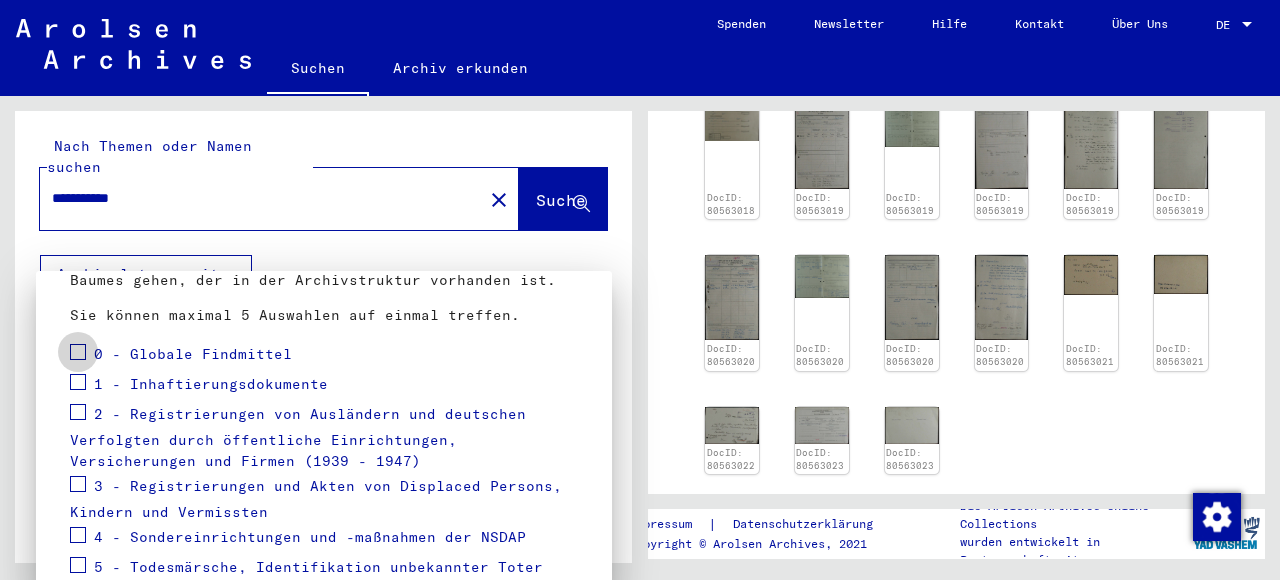 click at bounding box center (78, 352) 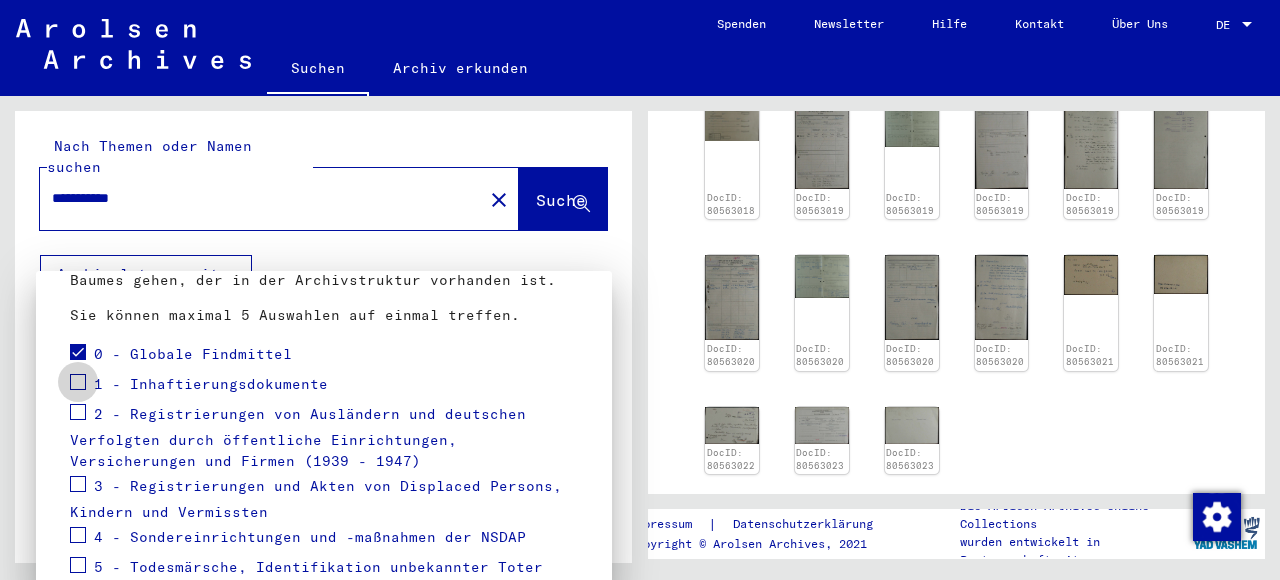click at bounding box center (78, 382) 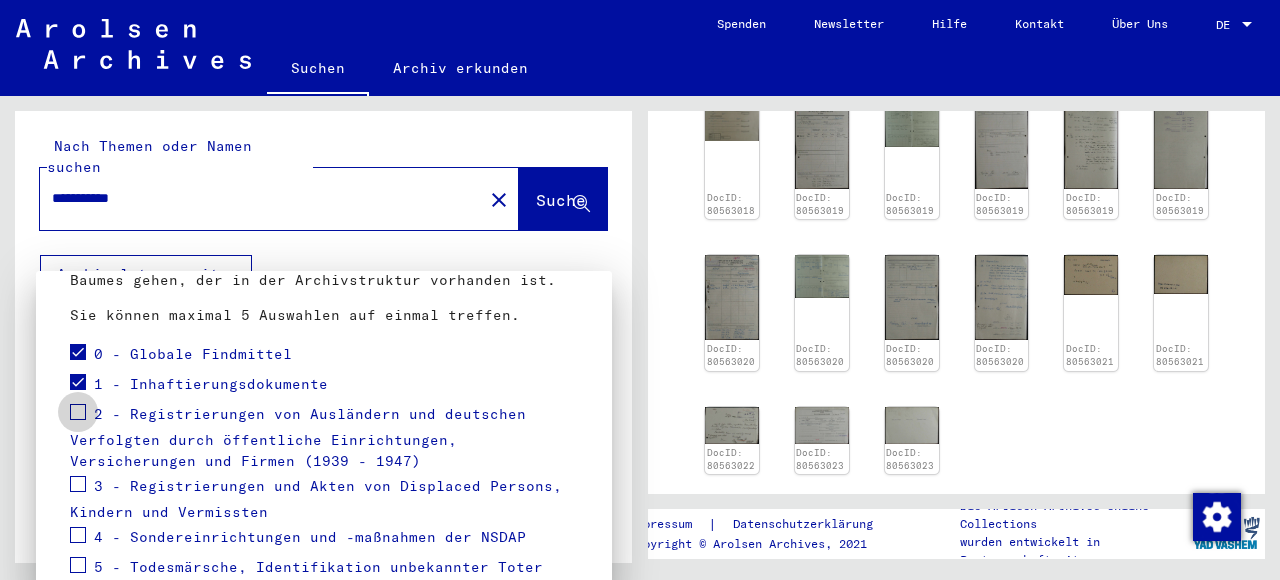 click at bounding box center (78, 412) 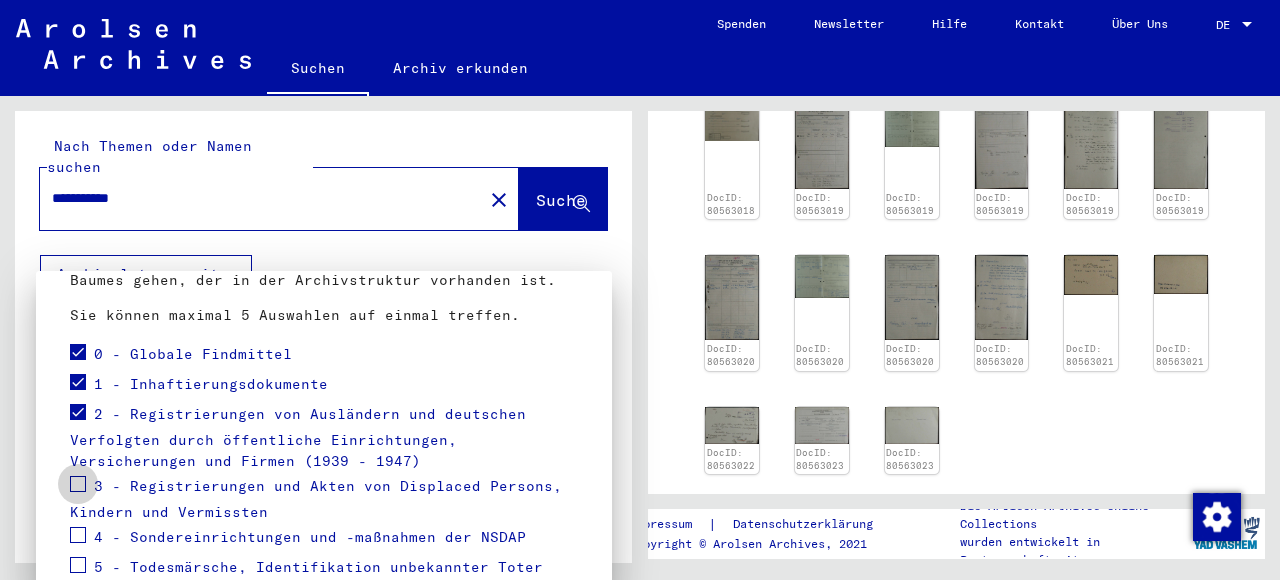 click at bounding box center [78, 484] 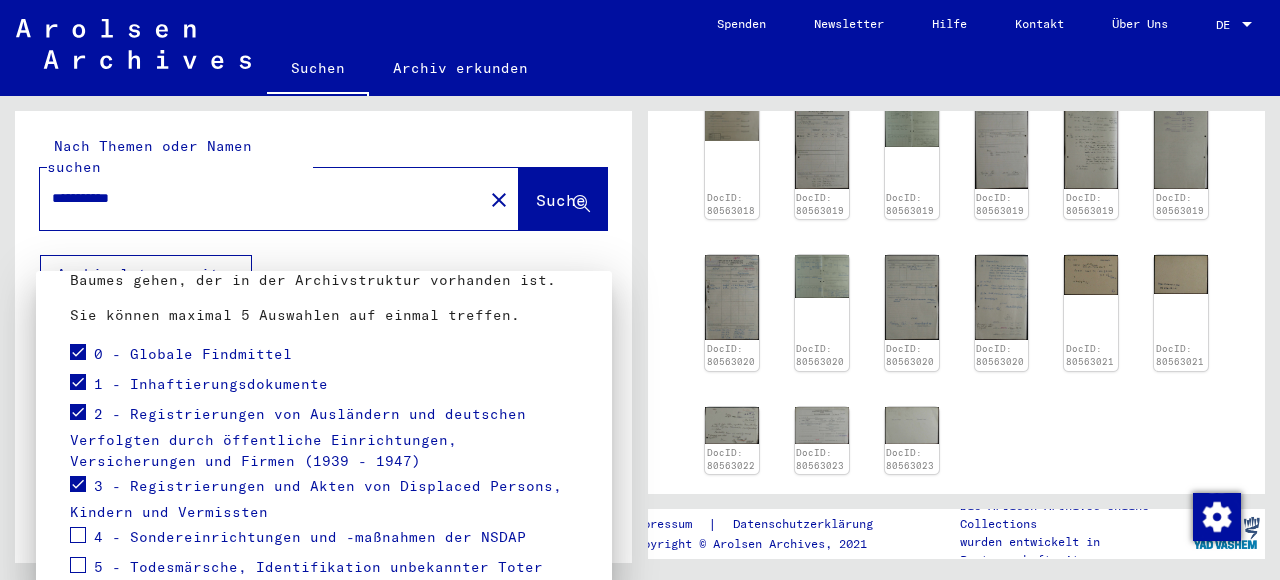 scroll, scrollTop: 306, scrollLeft: 0, axis: vertical 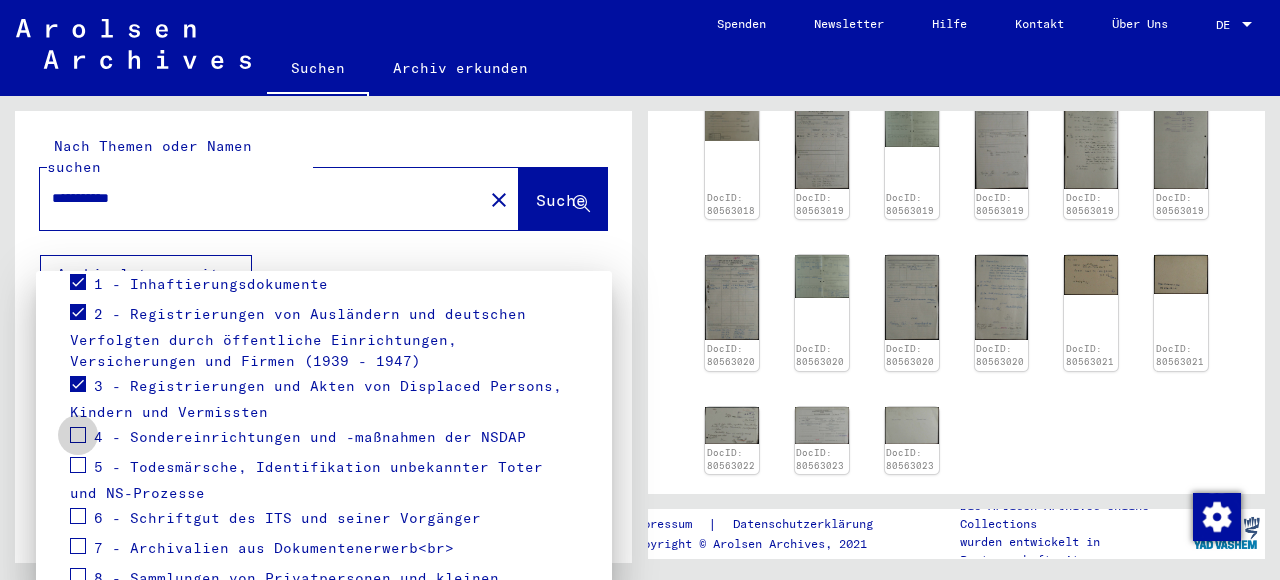click at bounding box center [78, 435] 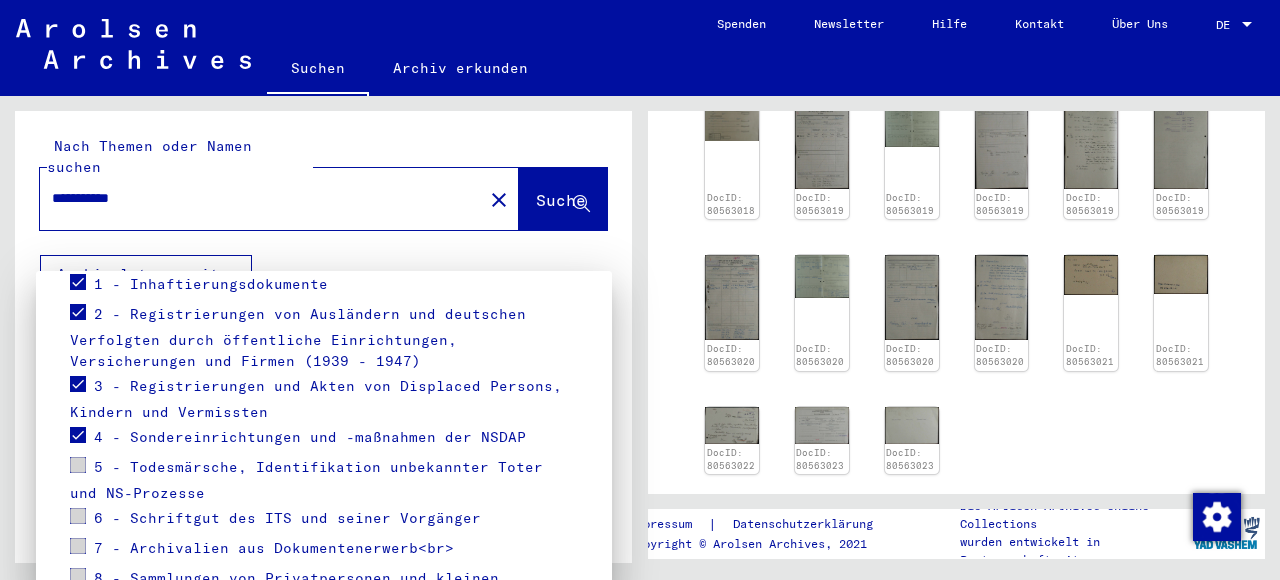 click at bounding box center [78, 465] 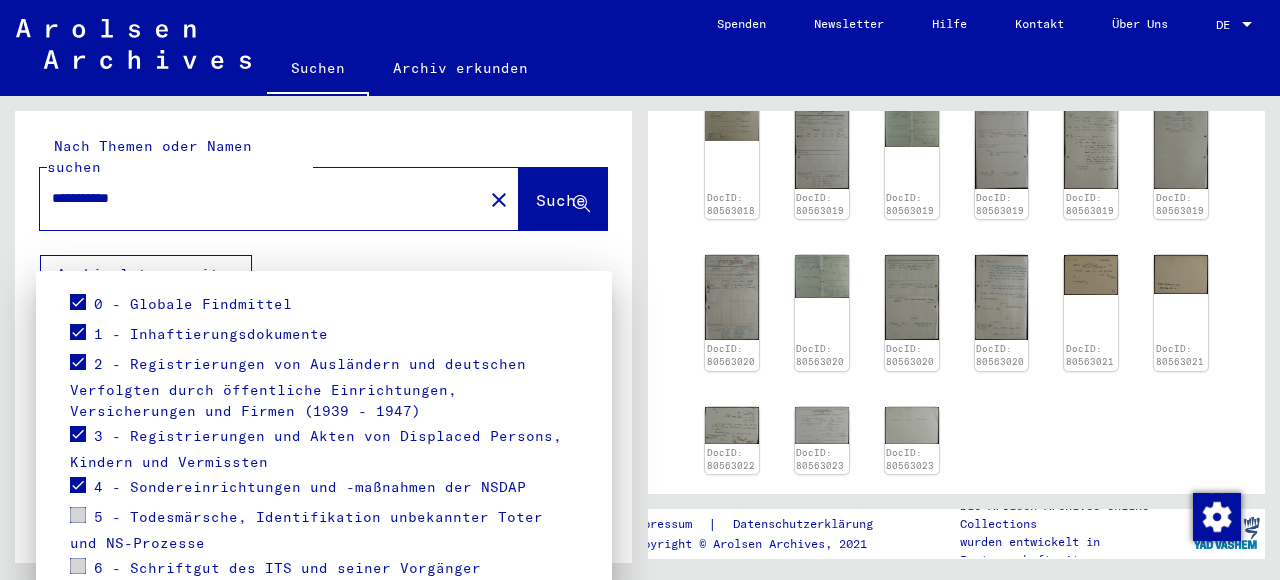 scroll, scrollTop: 215, scrollLeft: 0, axis: vertical 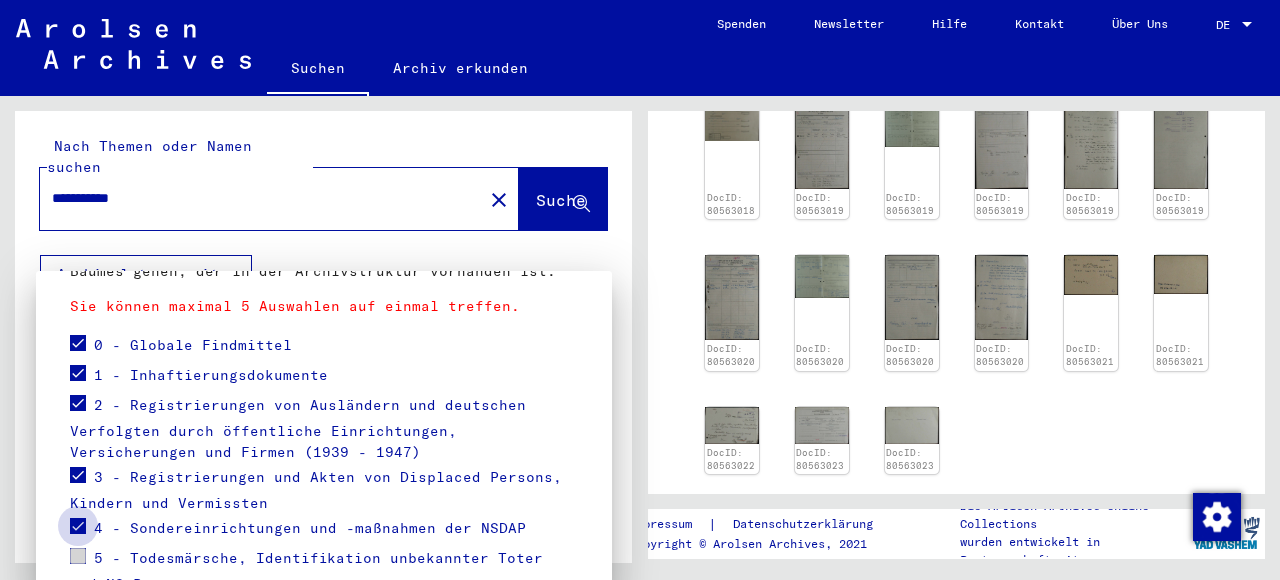 click at bounding box center (78, 526) 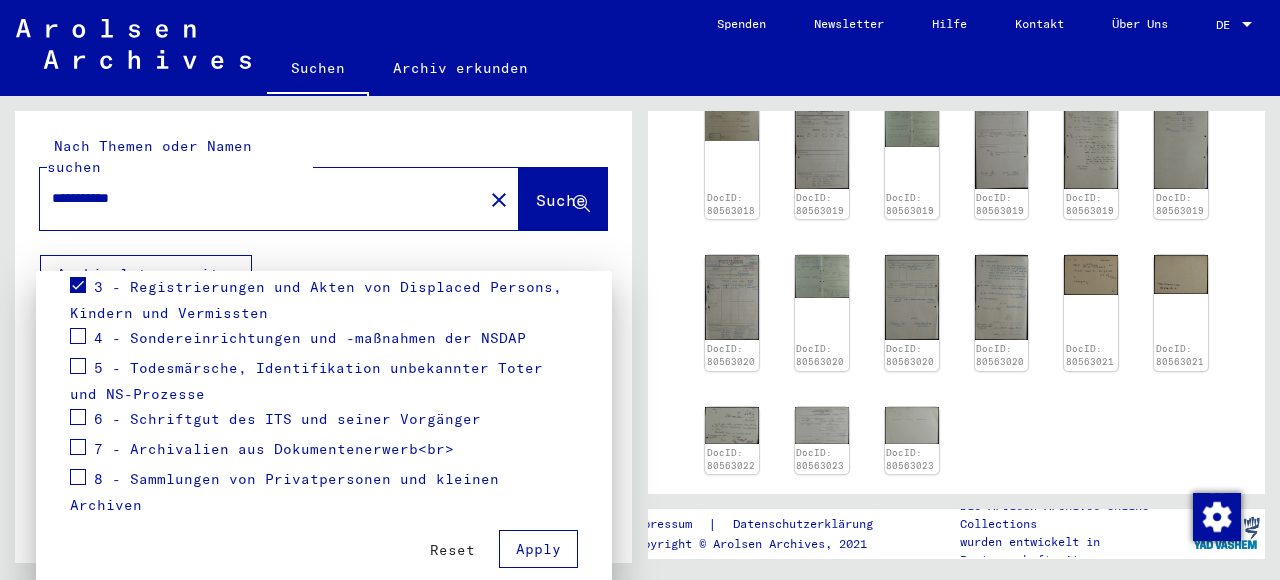 scroll, scrollTop: 415, scrollLeft: 0, axis: vertical 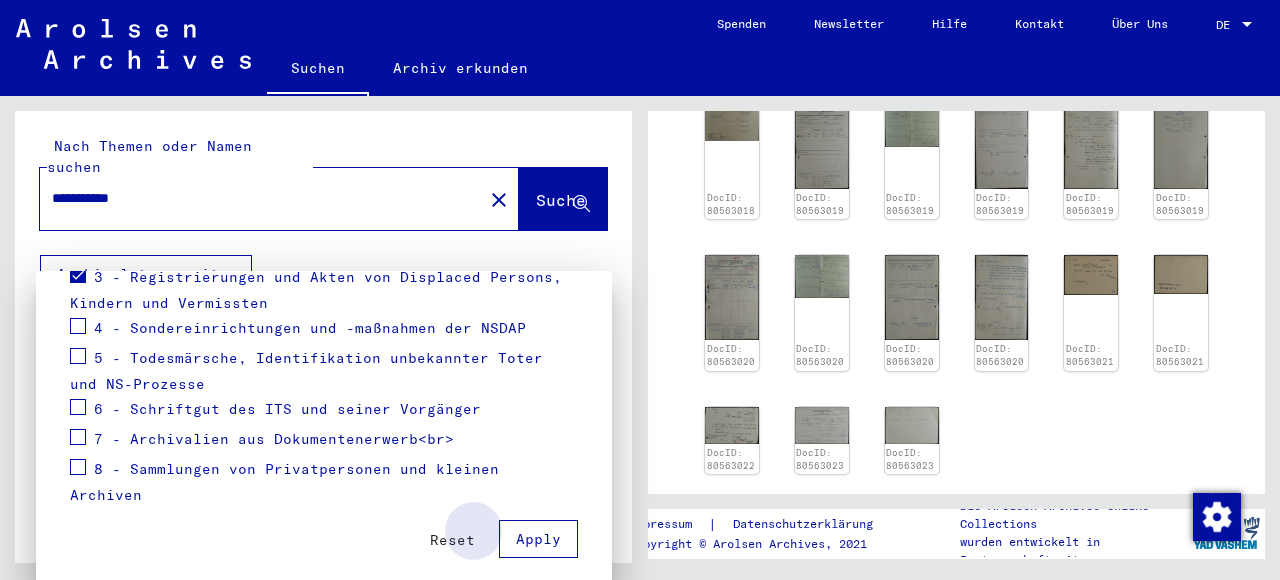 click on "Apply" at bounding box center (538, 539) 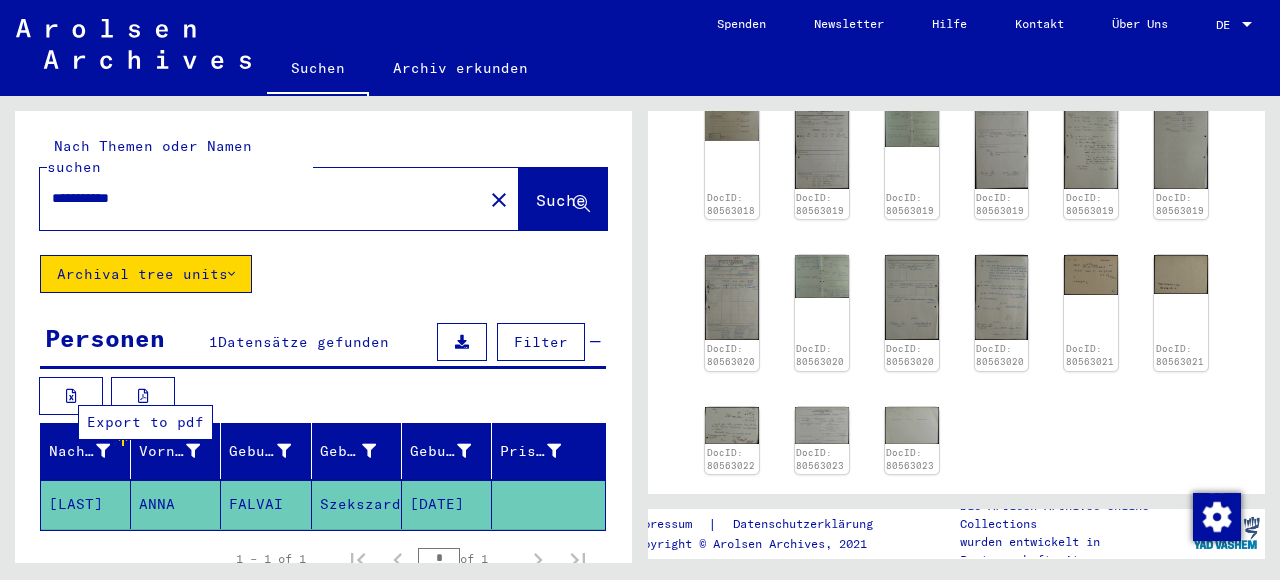 click at bounding box center (143, 396) 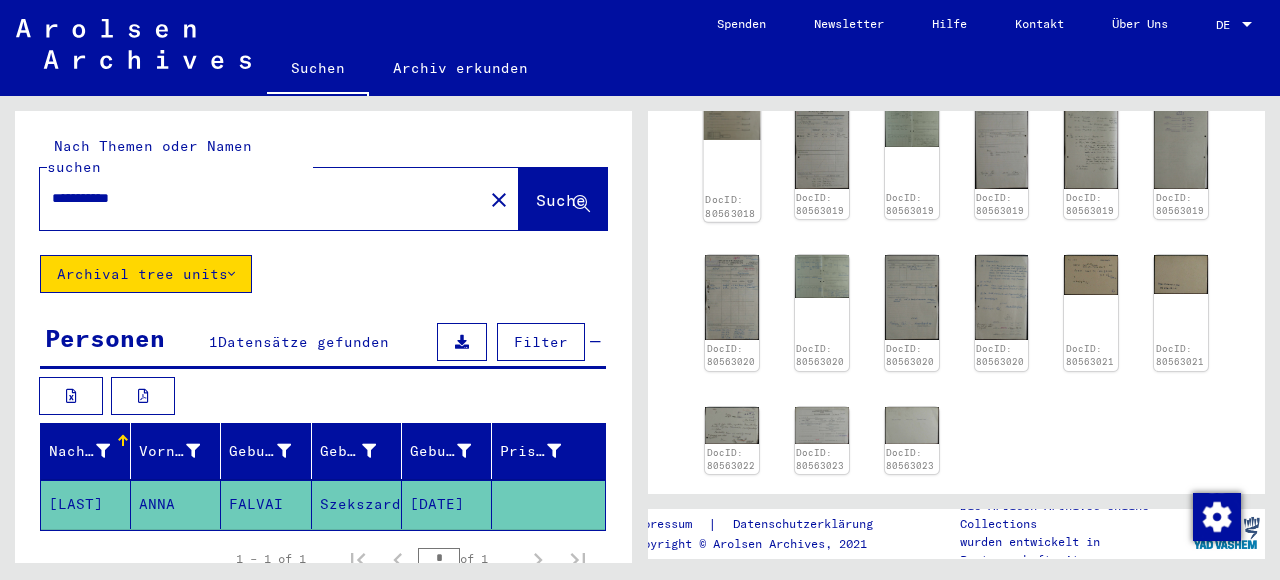 click 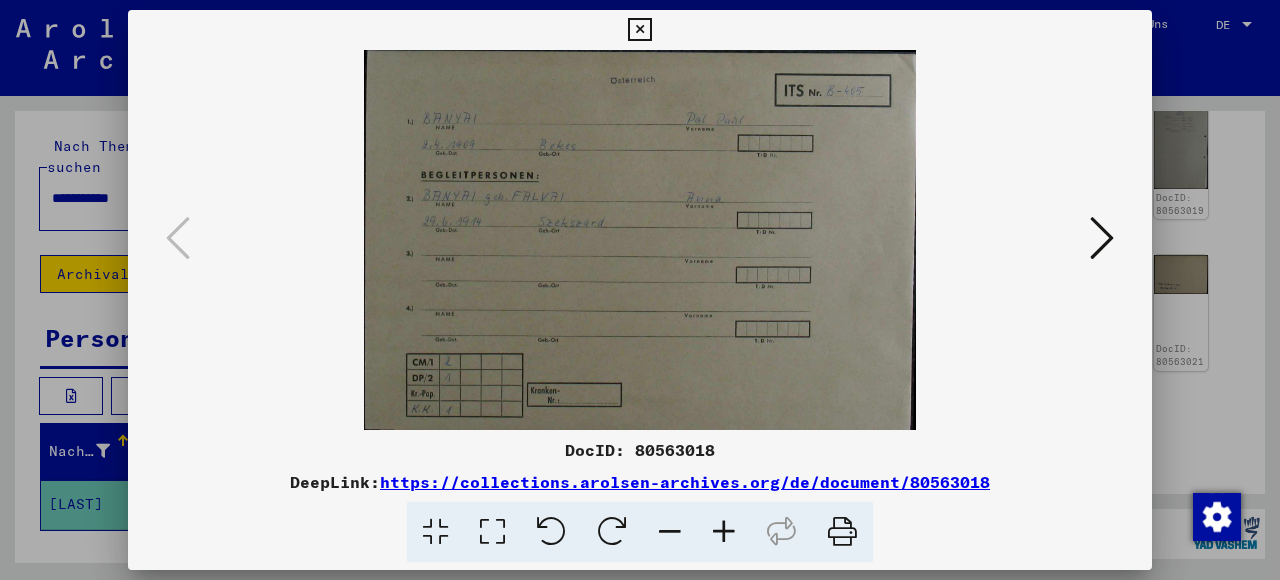 click at bounding box center [640, 240] 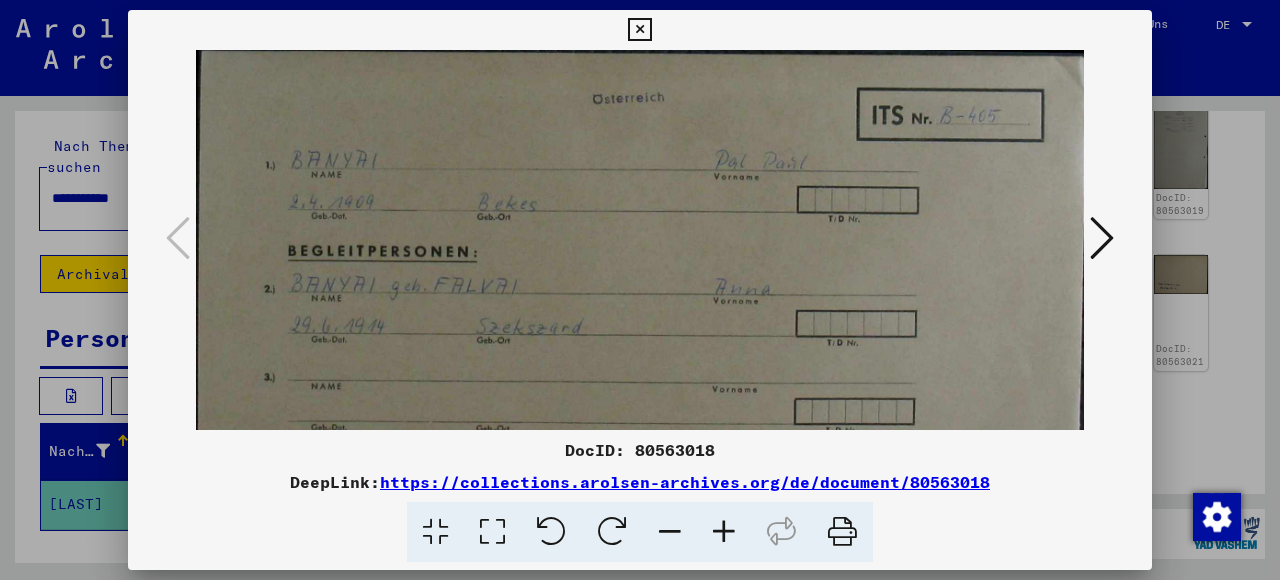 click at bounding box center [551, 532] 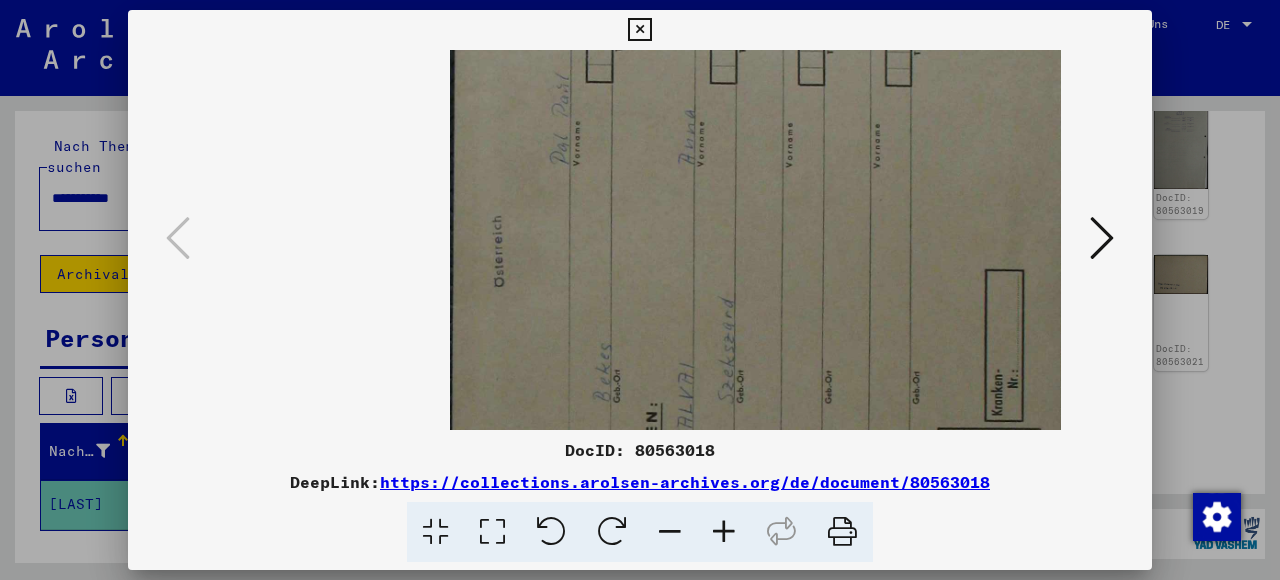 click at bounding box center [551, 532] 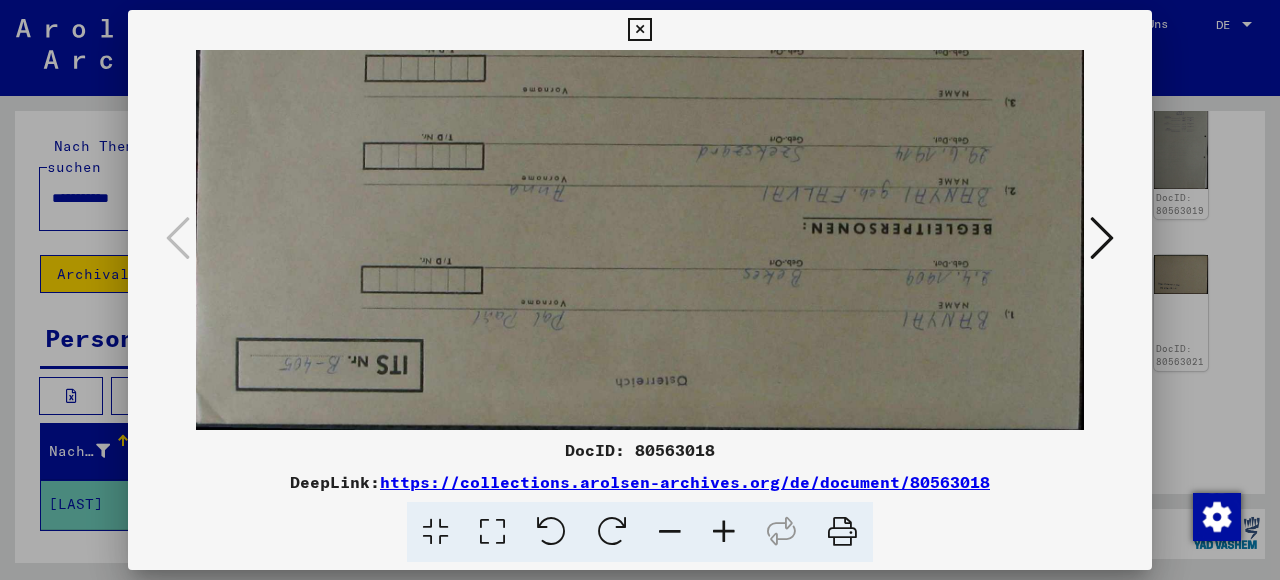 click at bounding box center (551, 532) 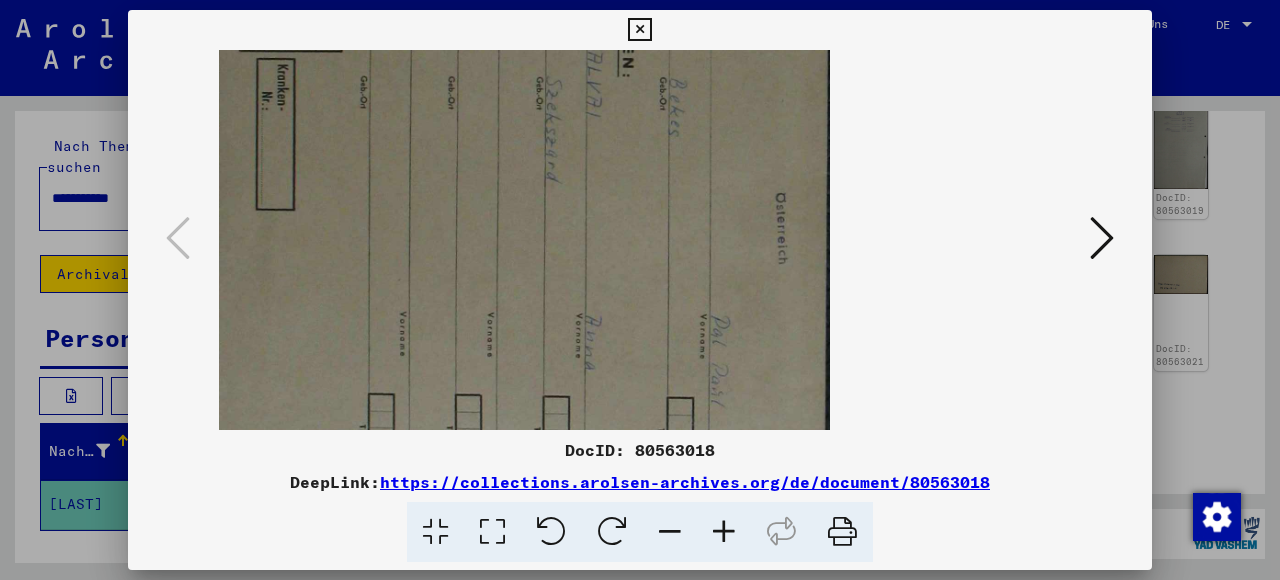 click at bounding box center (551, 532) 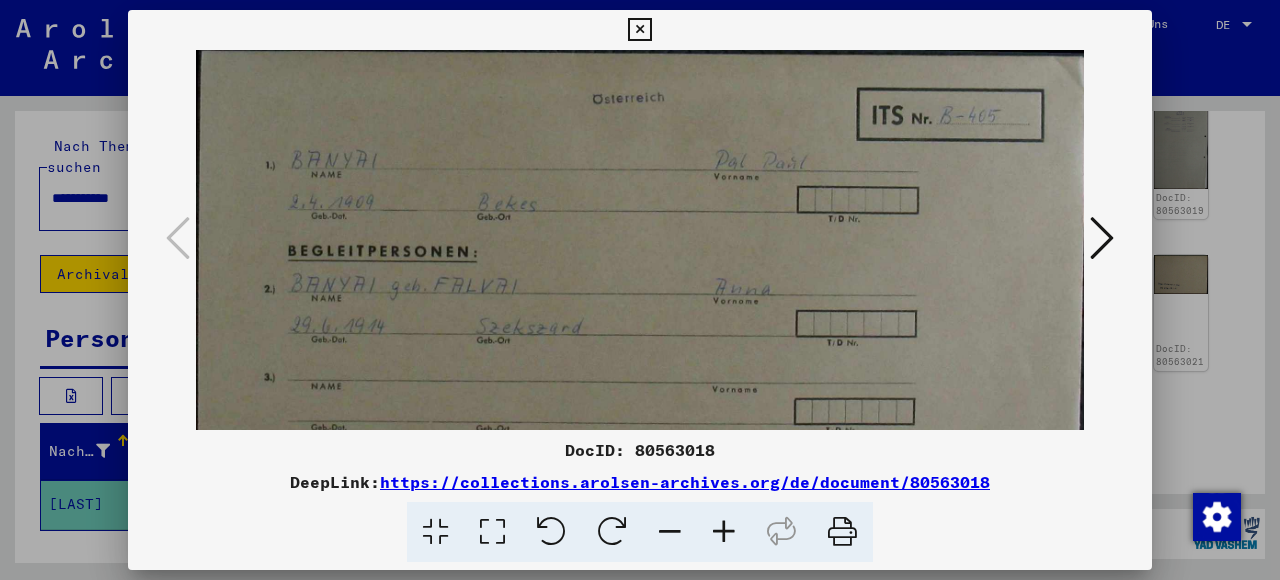 click at bounding box center [1102, 238] 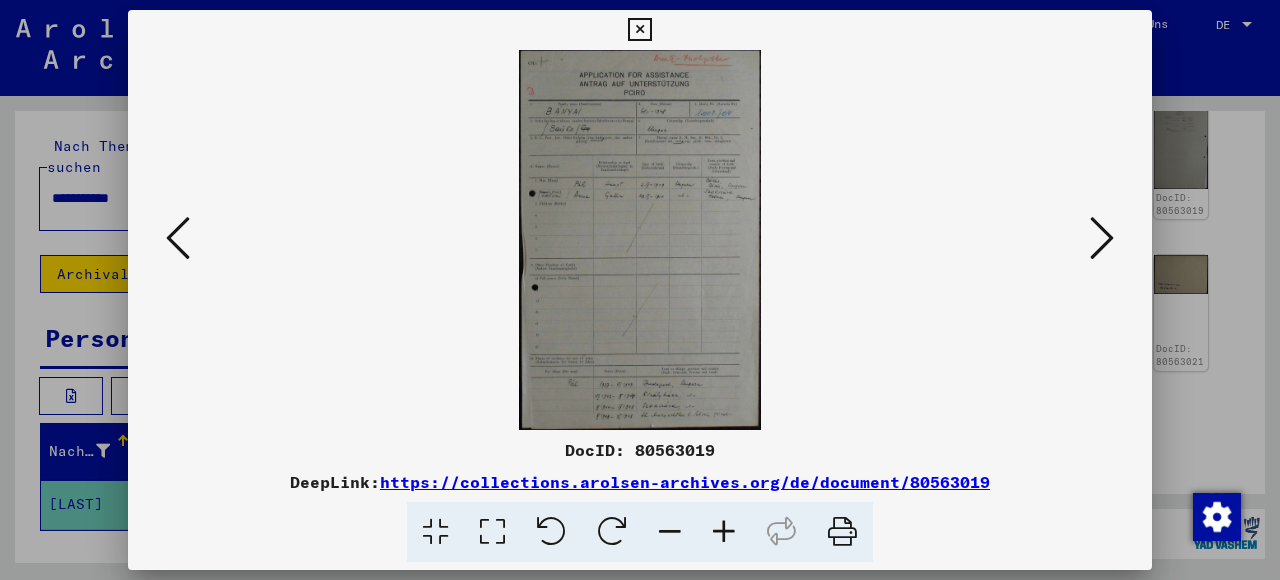 click at bounding box center [842, 532] 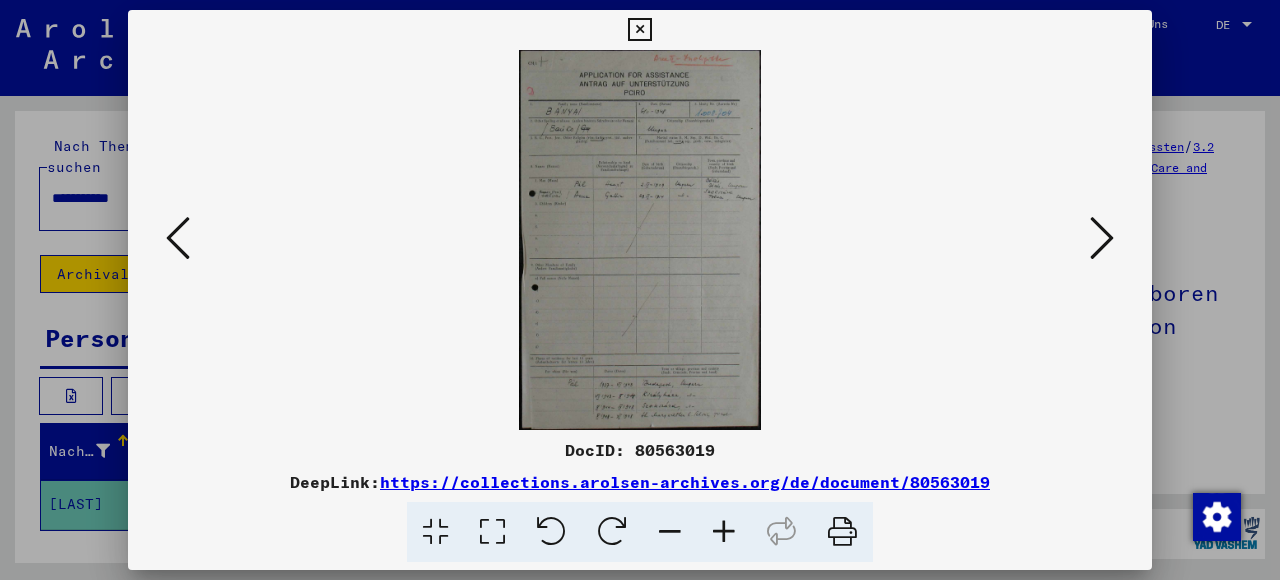 scroll, scrollTop: 0, scrollLeft: 0, axis: both 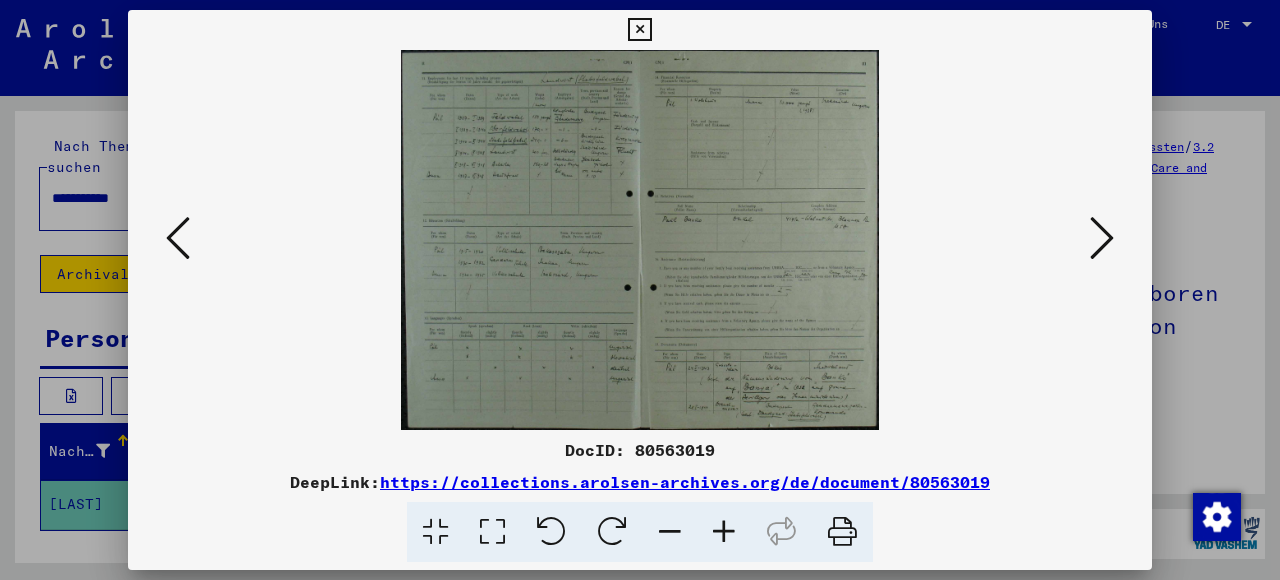 click at bounding box center (842, 532) 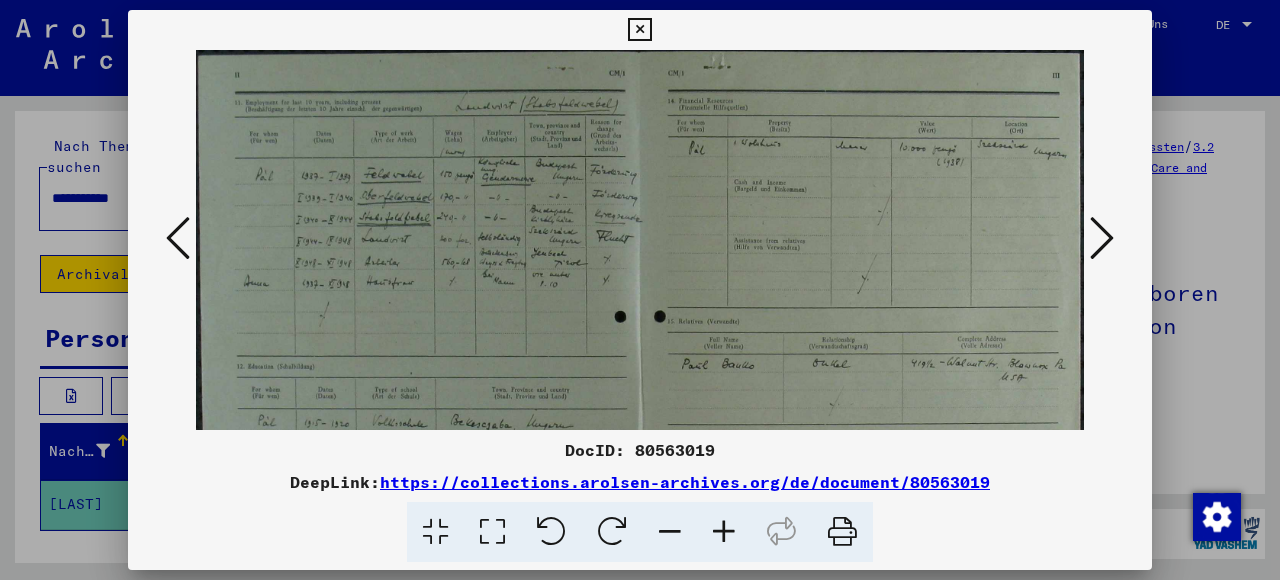 click at bounding box center (492, 532) 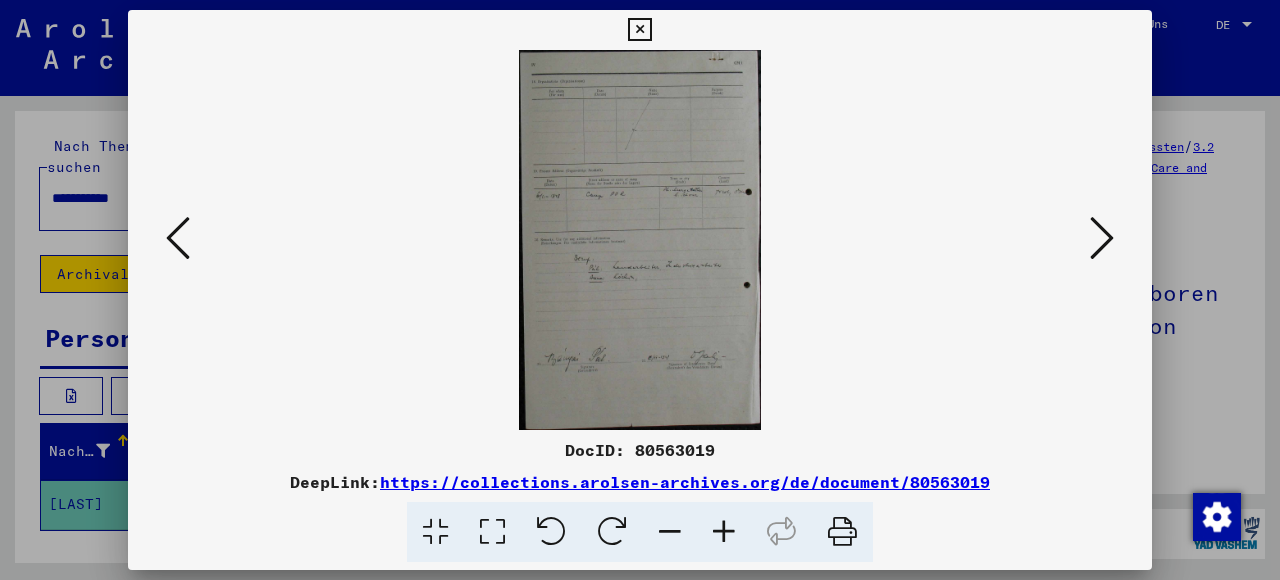 click at bounding box center (492, 532) 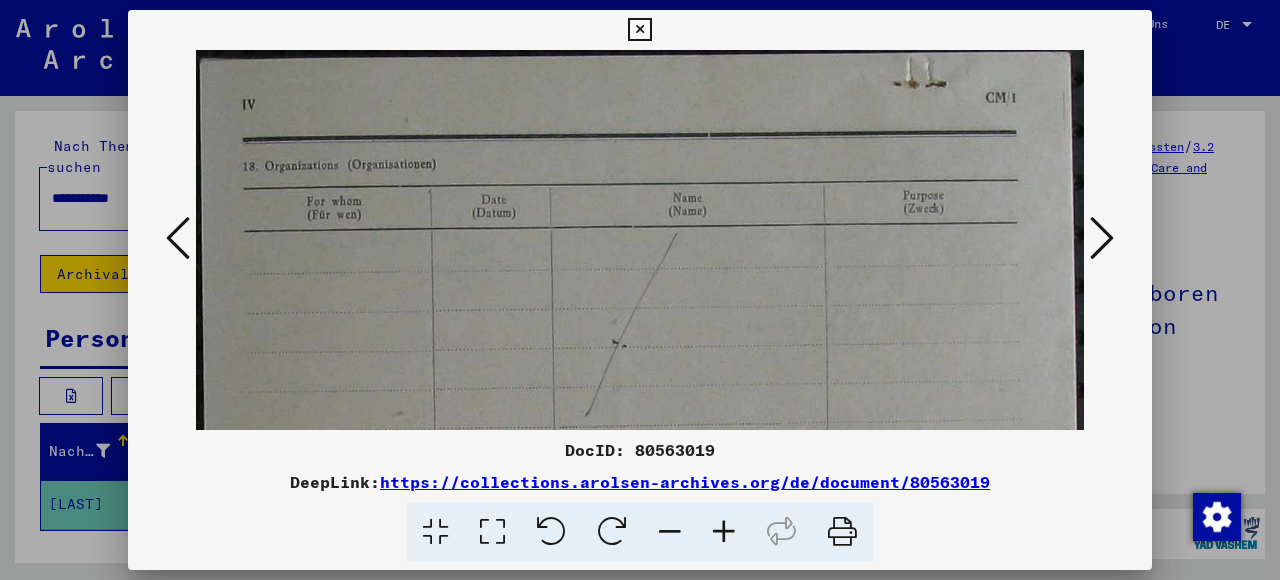 click at bounding box center [492, 532] 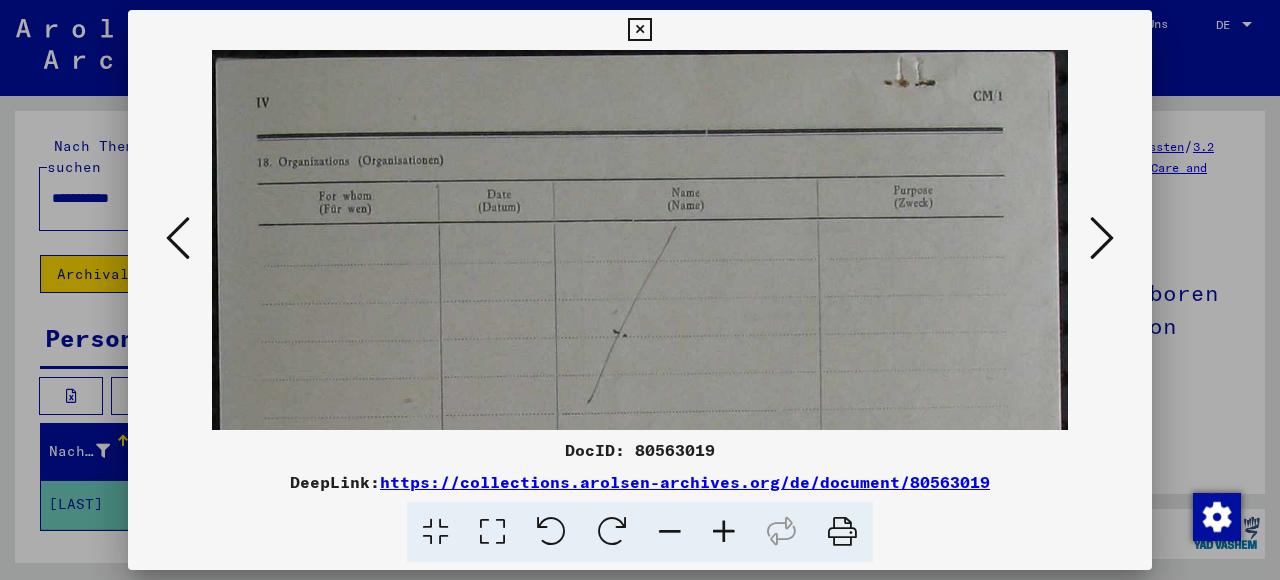 click at bounding box center [670, 532] 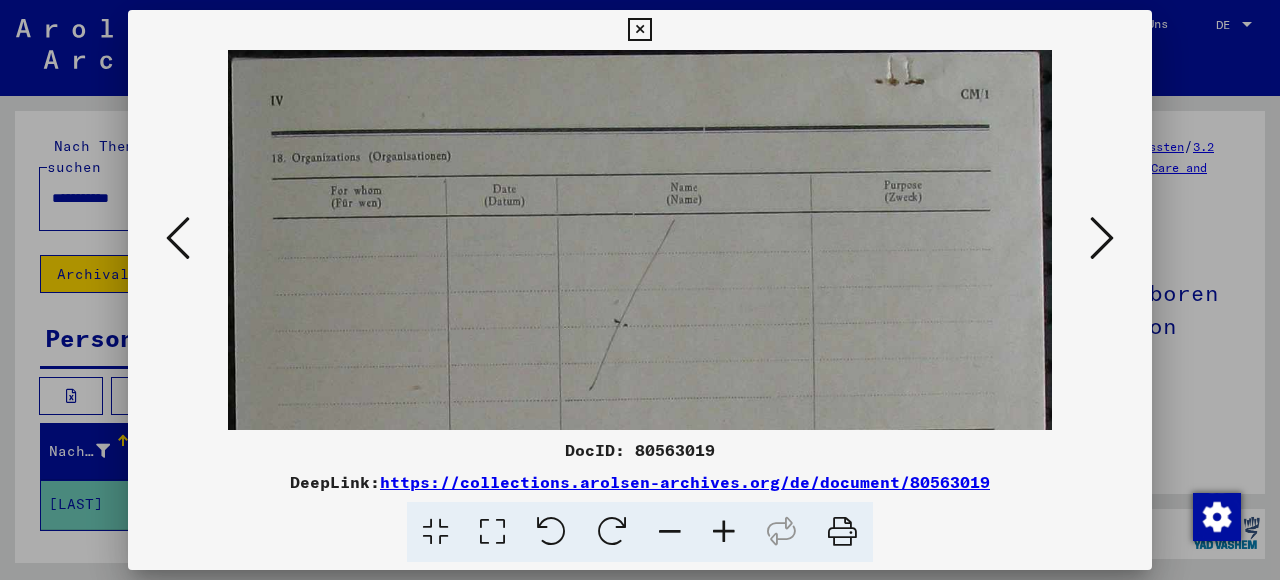 click at bounding box center [670, 532] 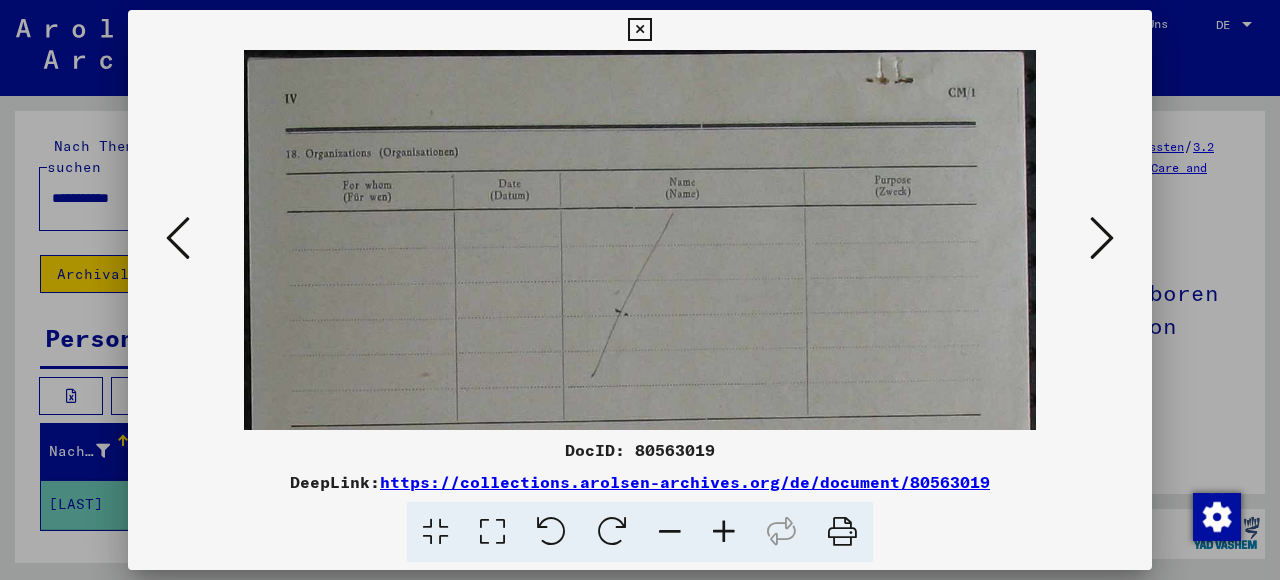 click at bounding box center [670, 532] 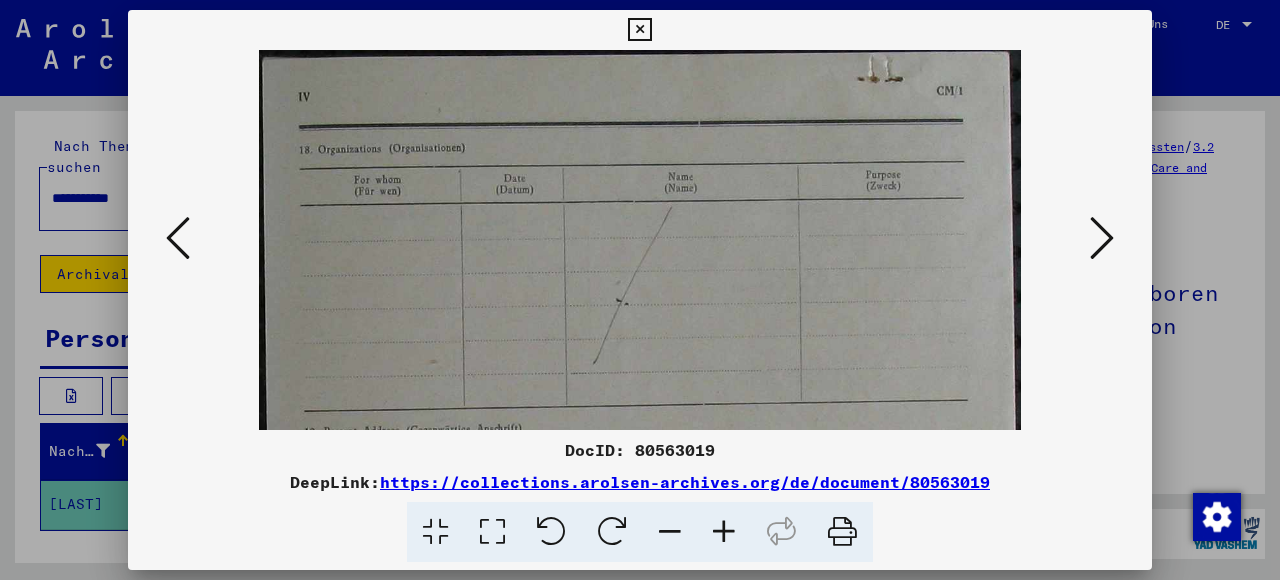 click at bounding box center (670, 532) 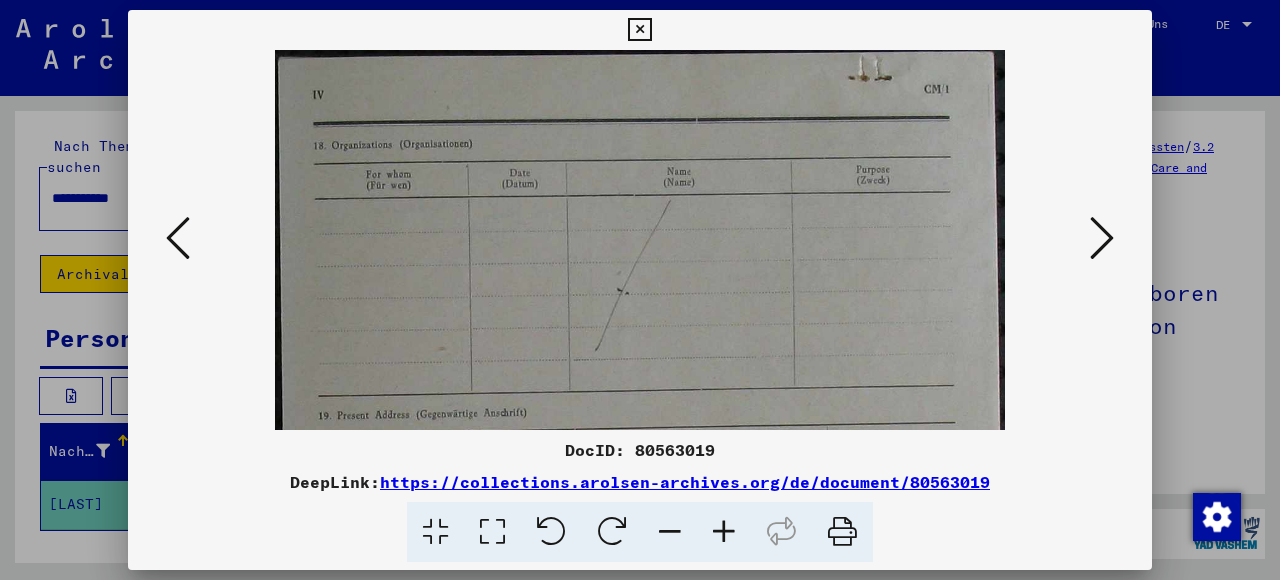 click at bounding box center (670, 532) 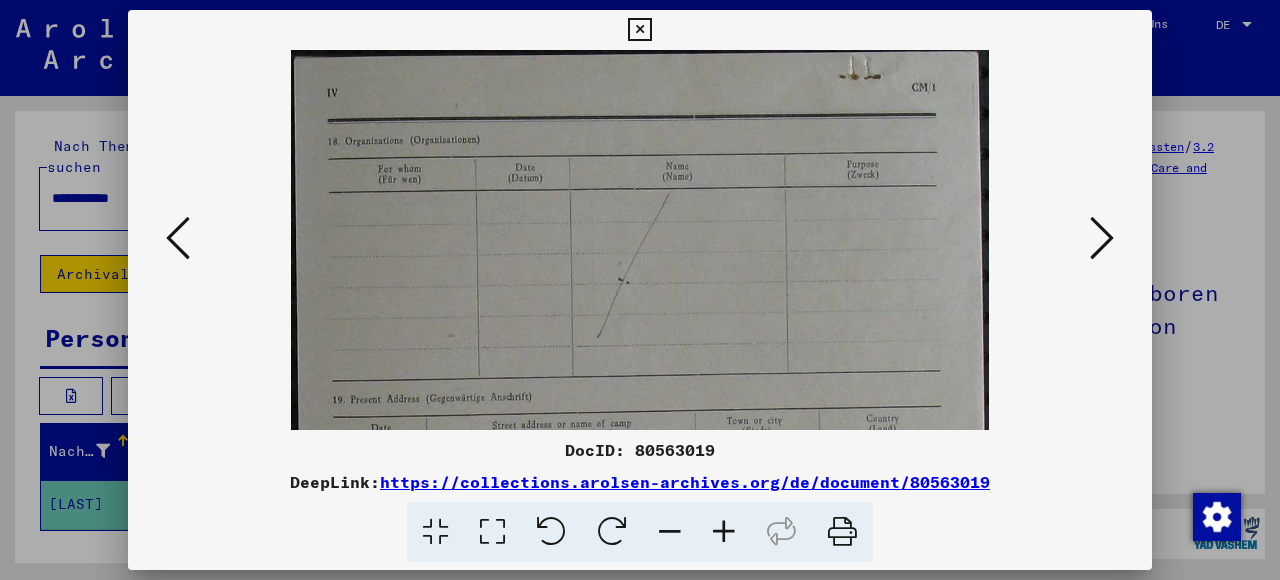 click at bounding box center (670, 532) 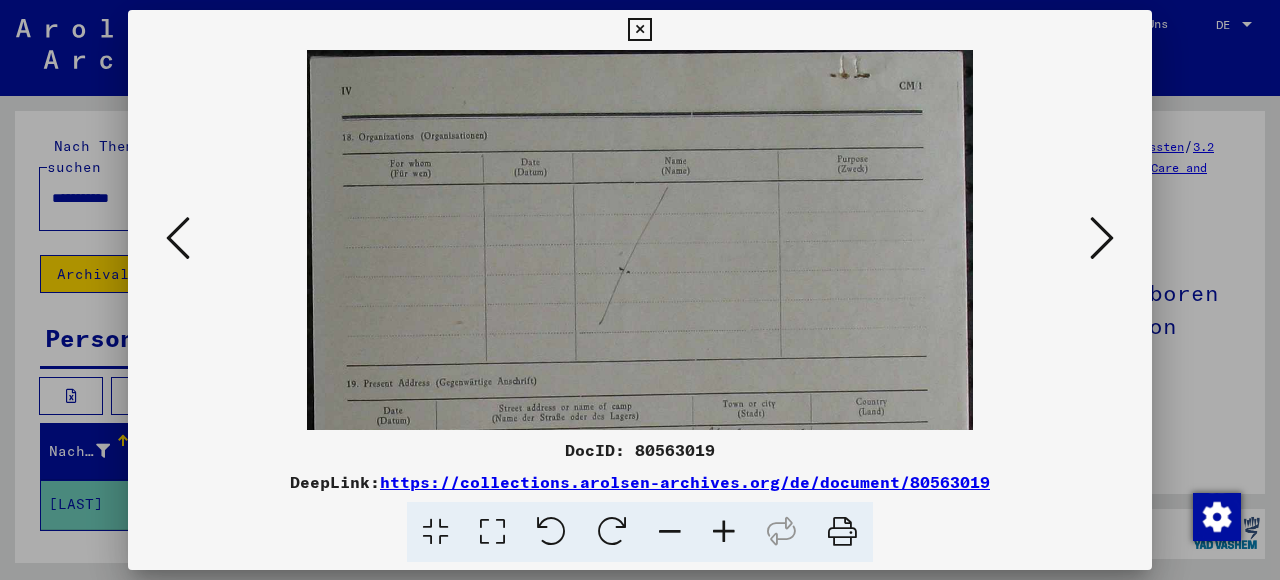 click at bounding box center [670, 532] 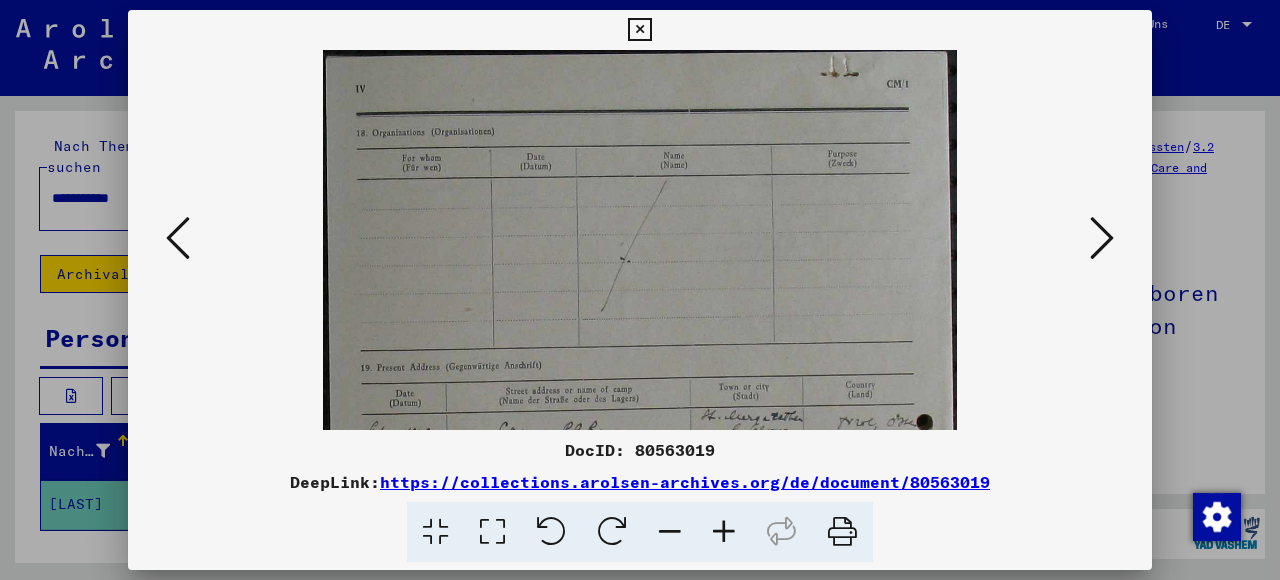 click at bounding box center [670, 532] 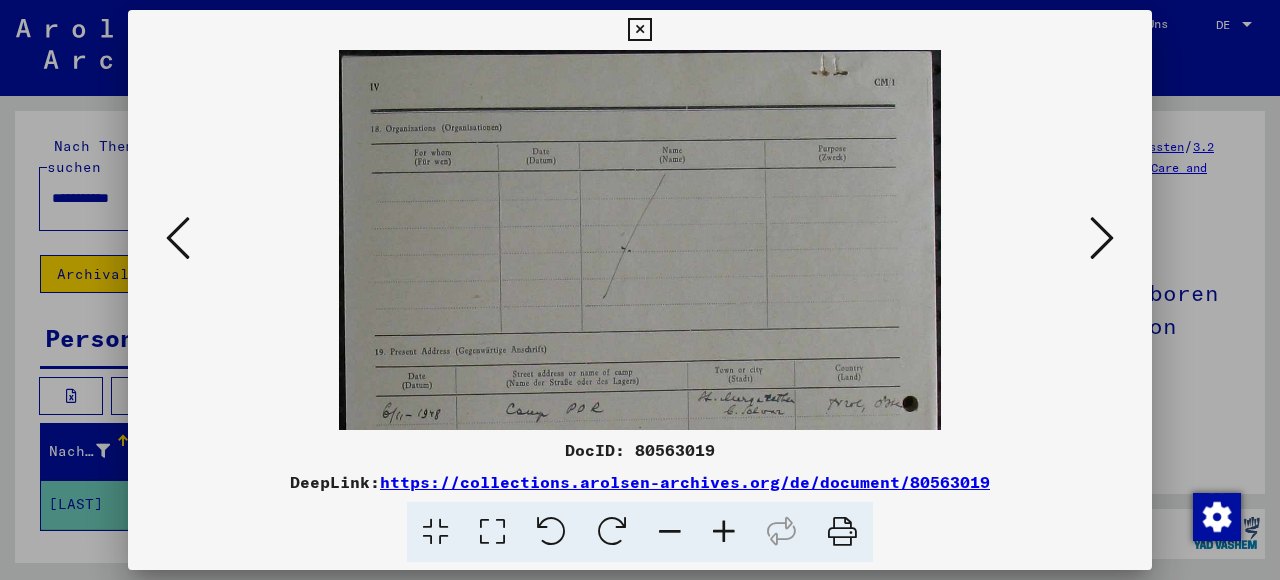 click at bounding box center (670, 532) 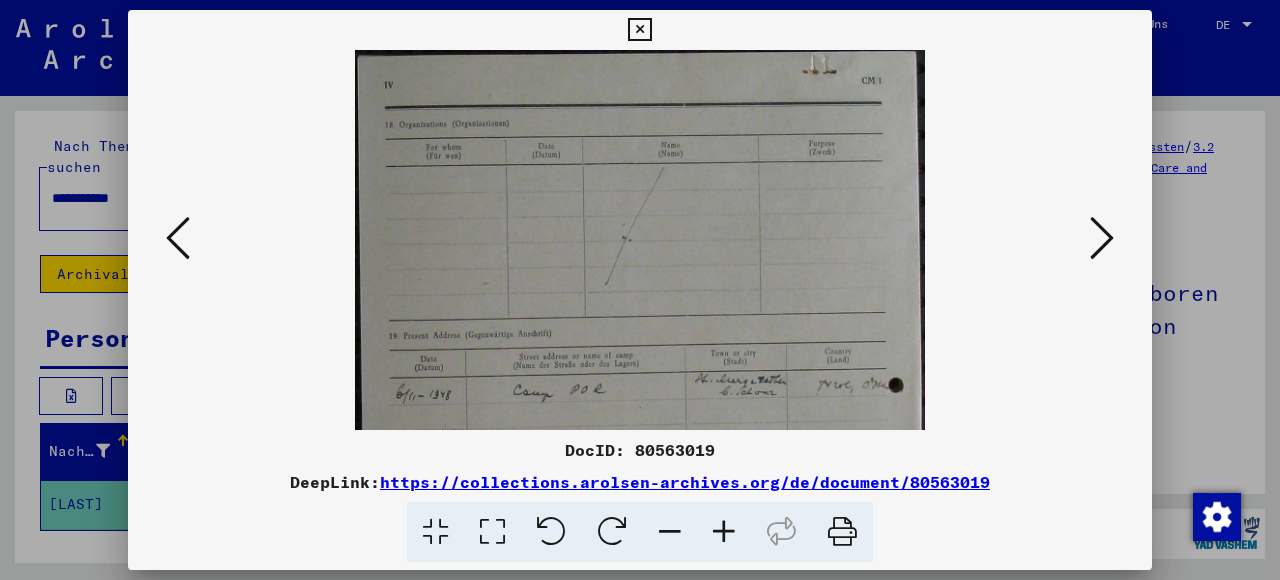click at bounding box center (670, 532) 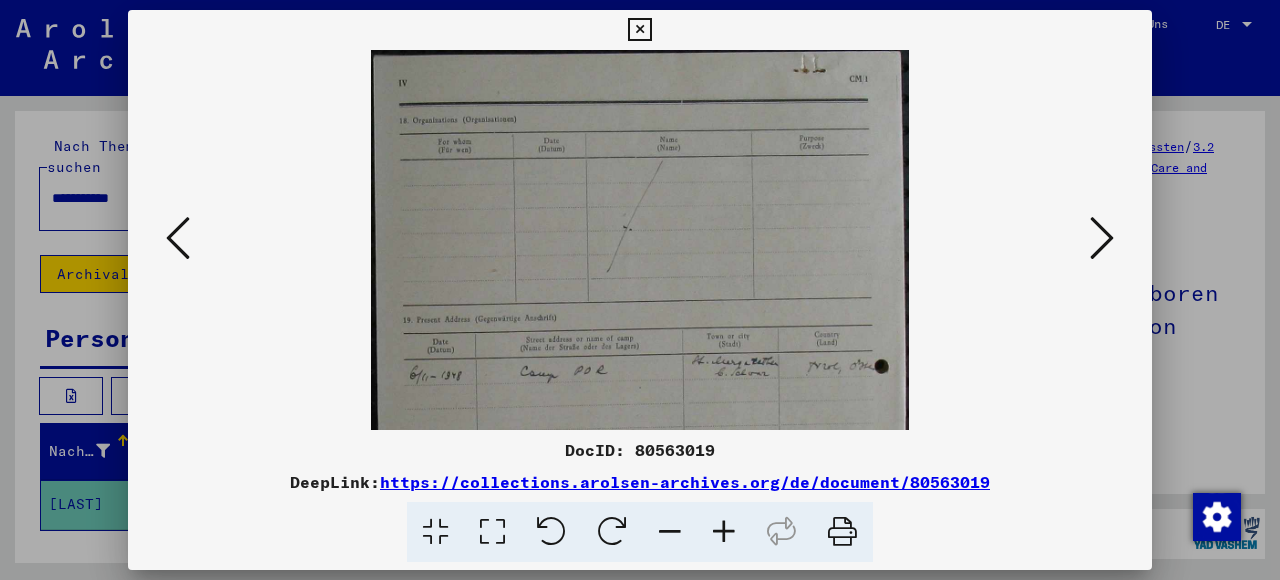 click at bounding box center [670, 532] 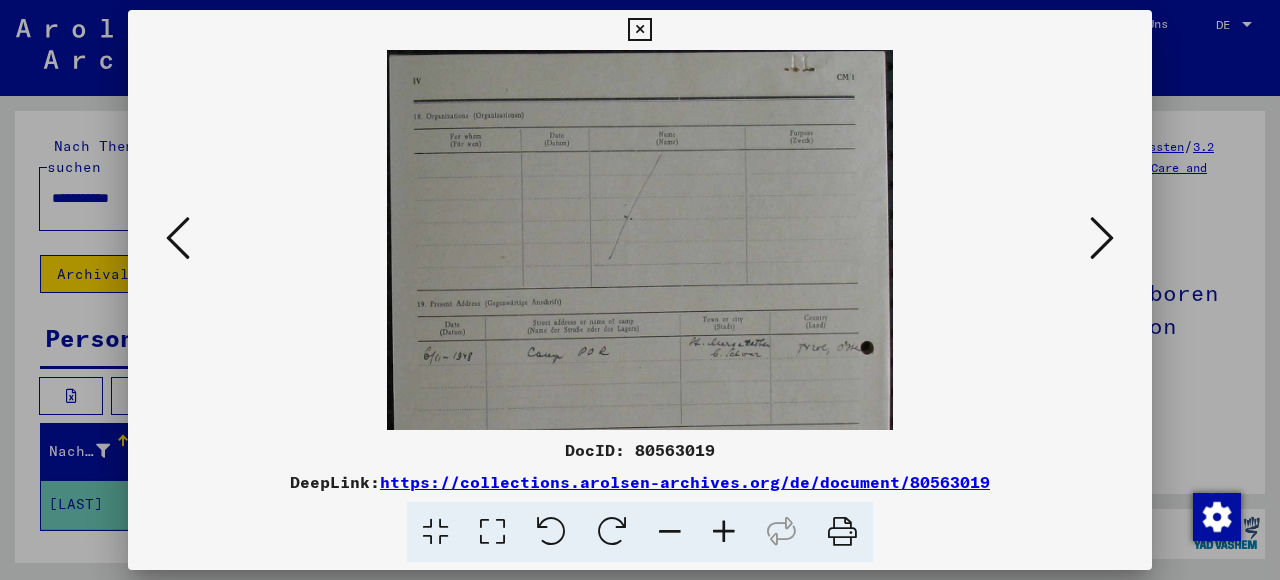 click at bounding box center [670, 532] 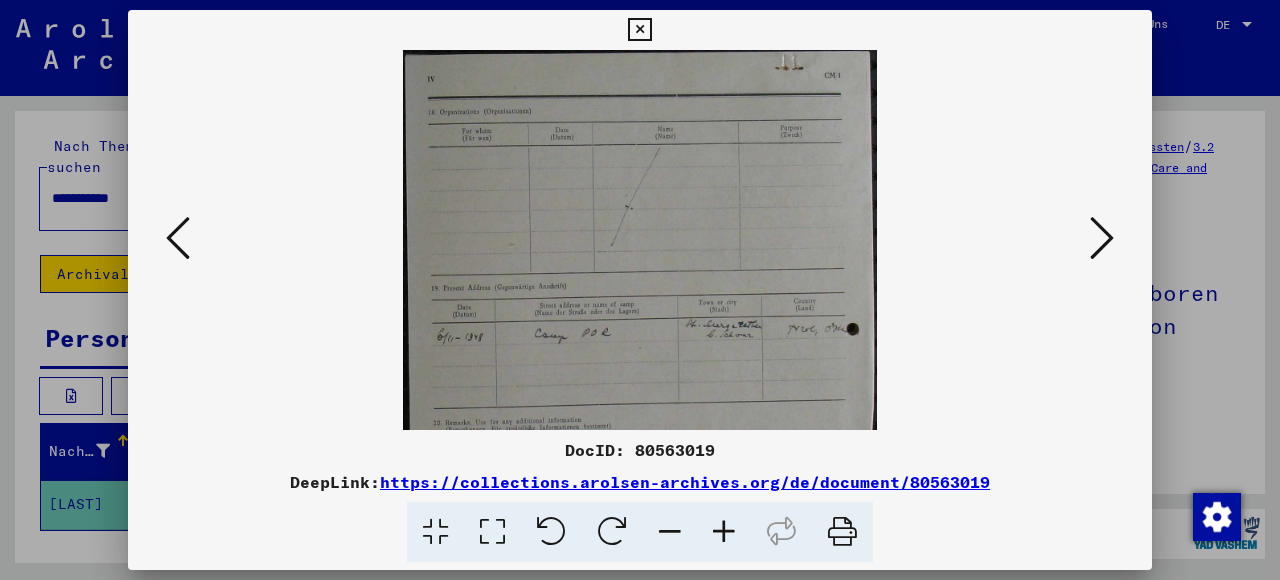 click at bounding box center [670, 532] 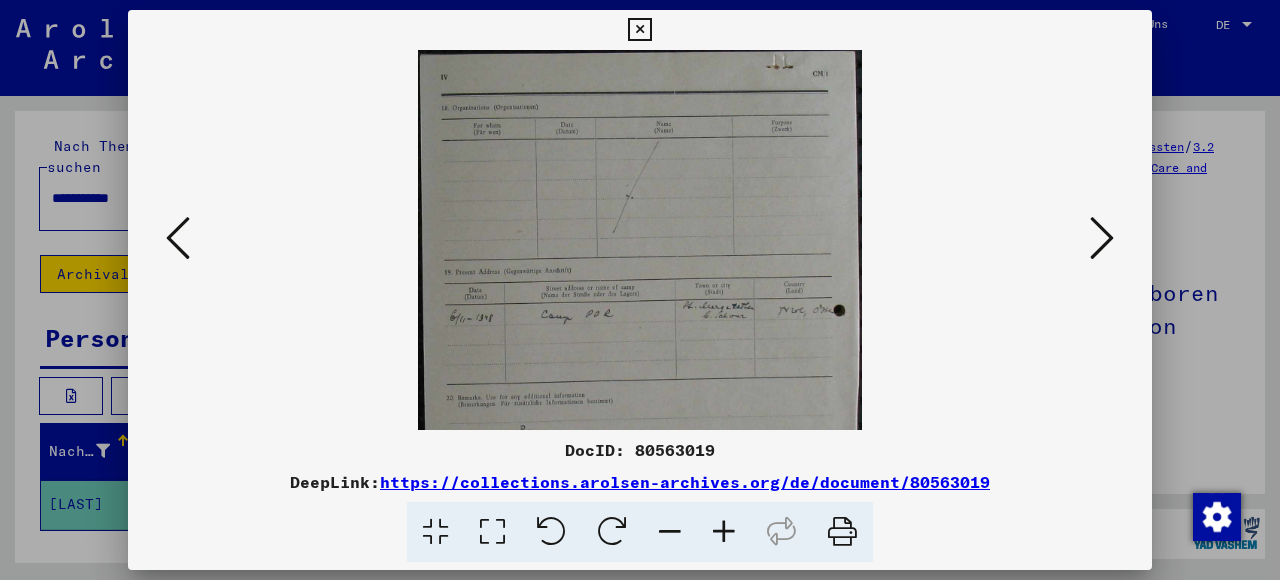 click at bounding box center (670, 532) 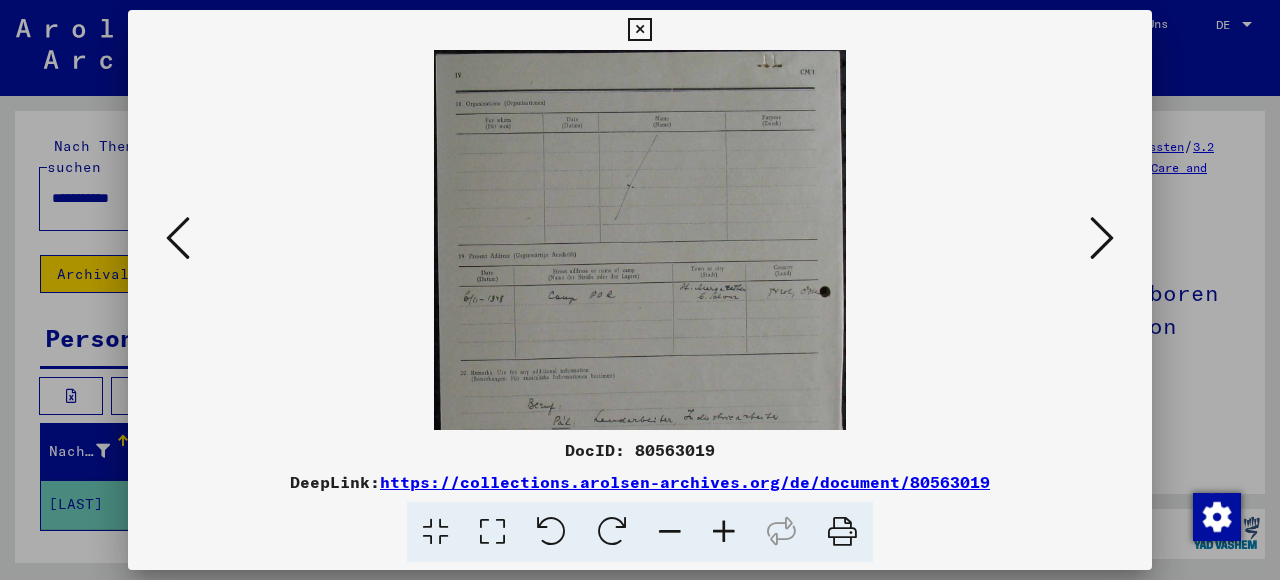 click at bounding box center [670, 532] 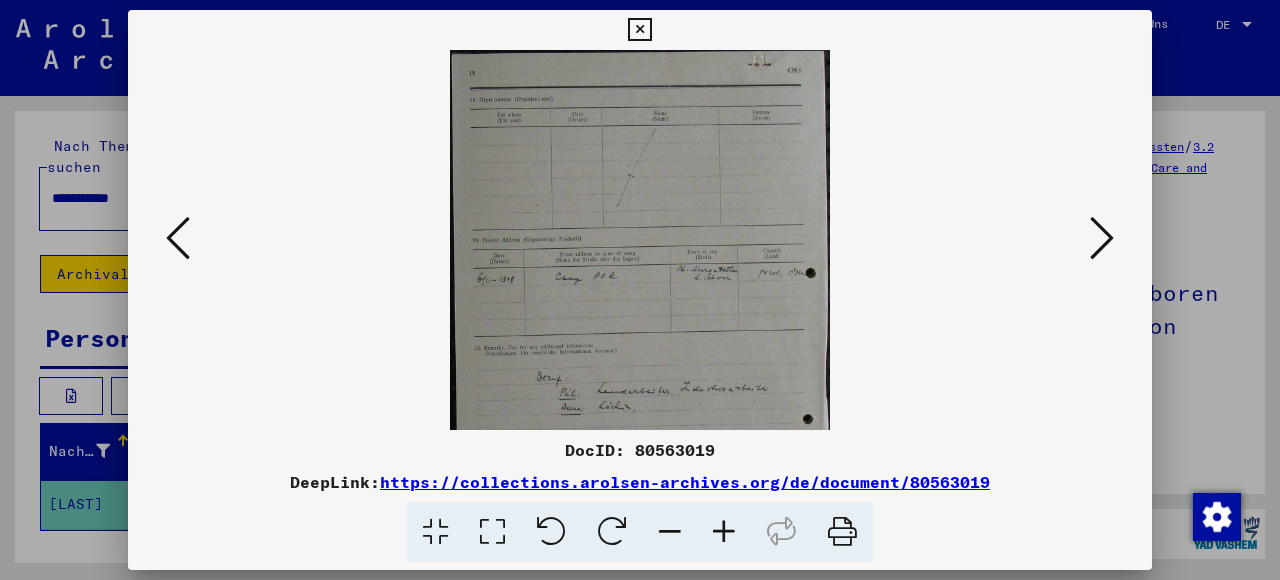 click at bounding box center [670, 532] 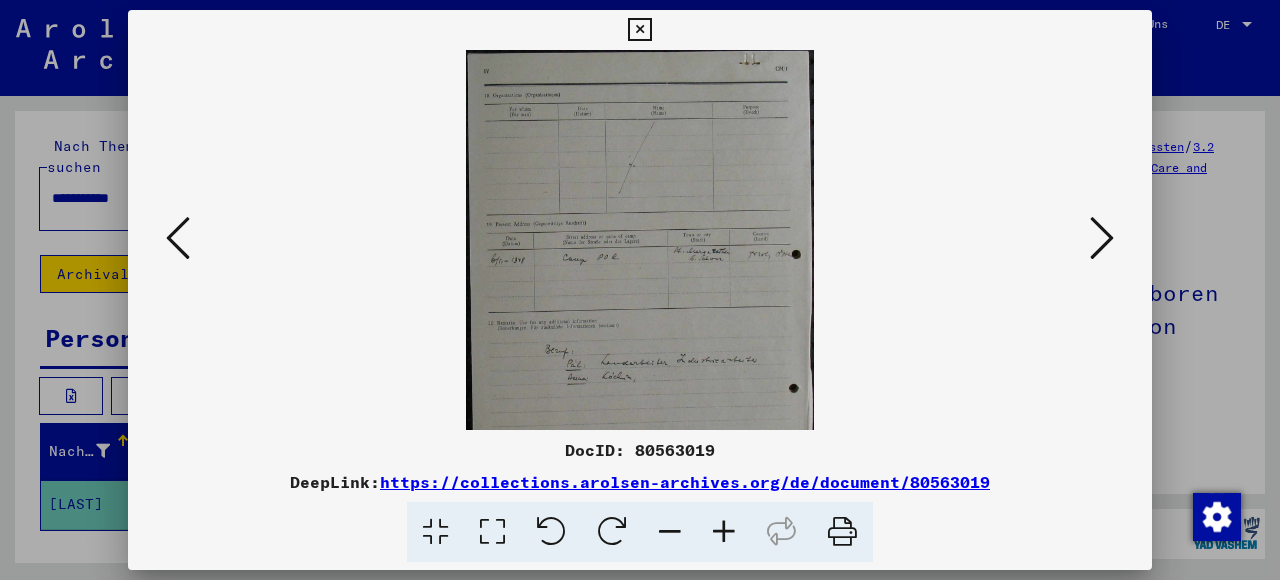click at bounding box center (670, 532) 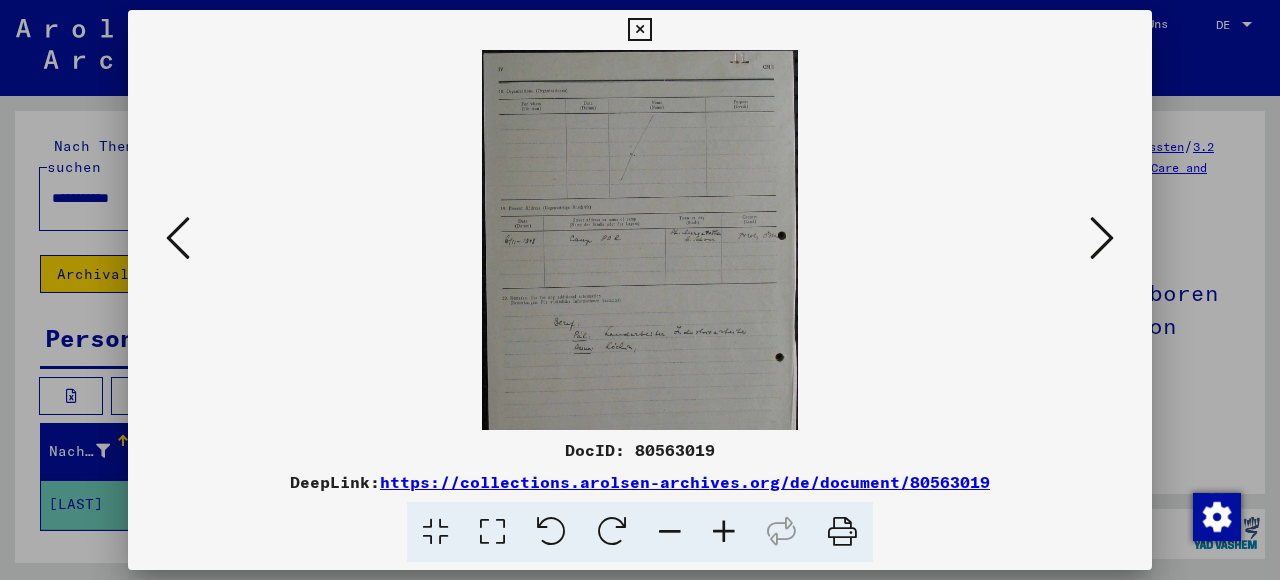click at bounding box center [670, 532] 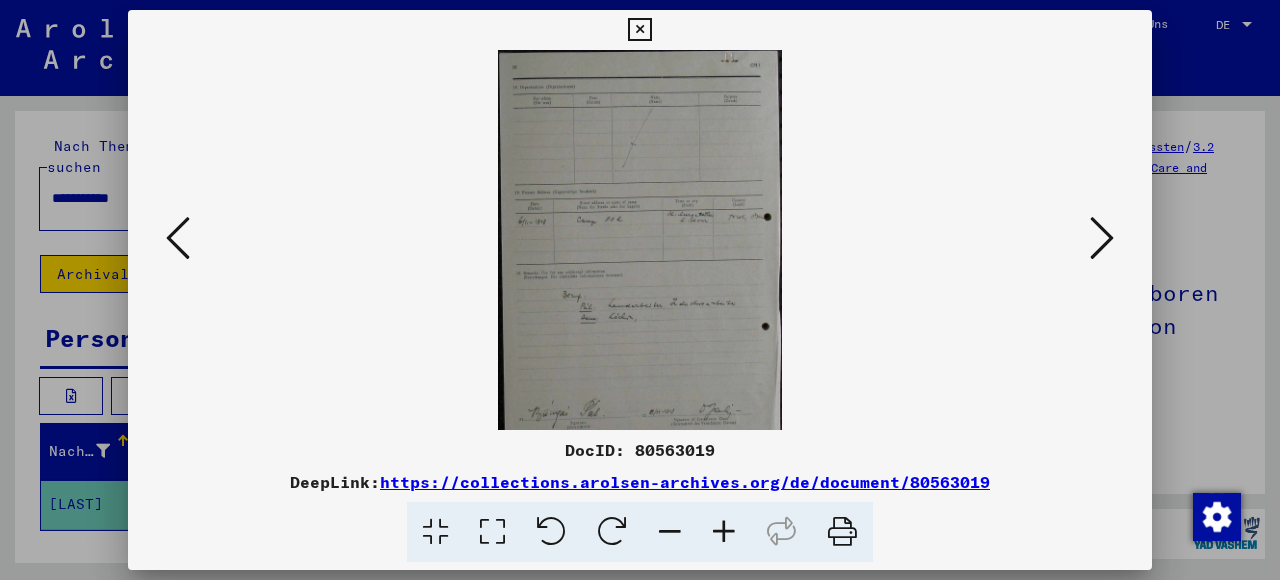 click at bounding box center (670, 532) 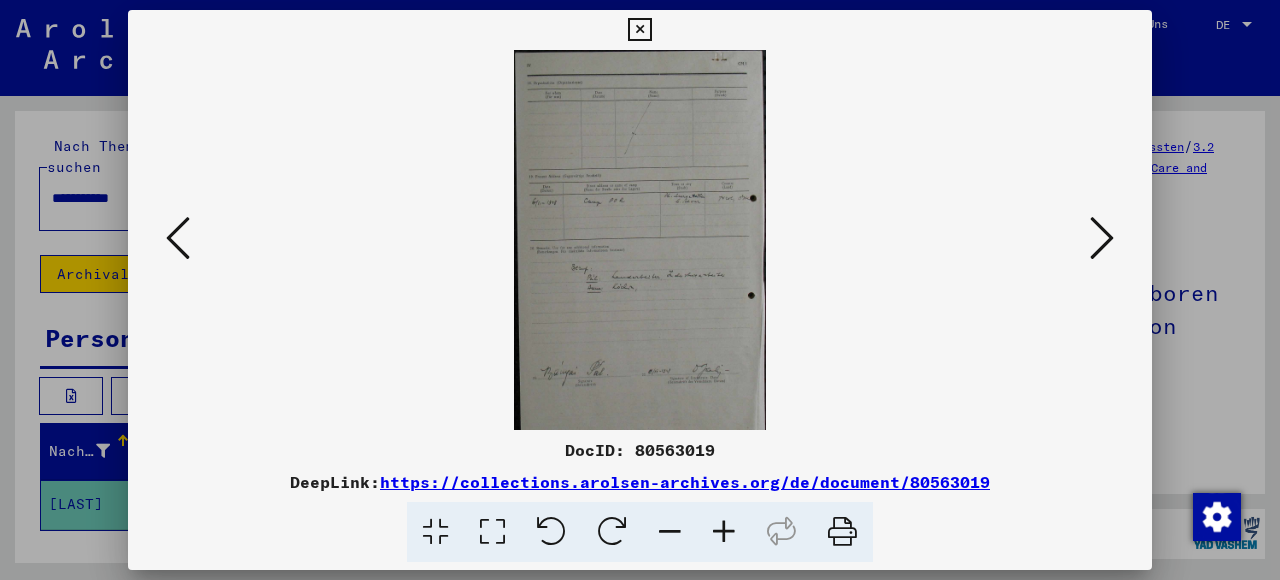 click at bounding box center (670, 532) 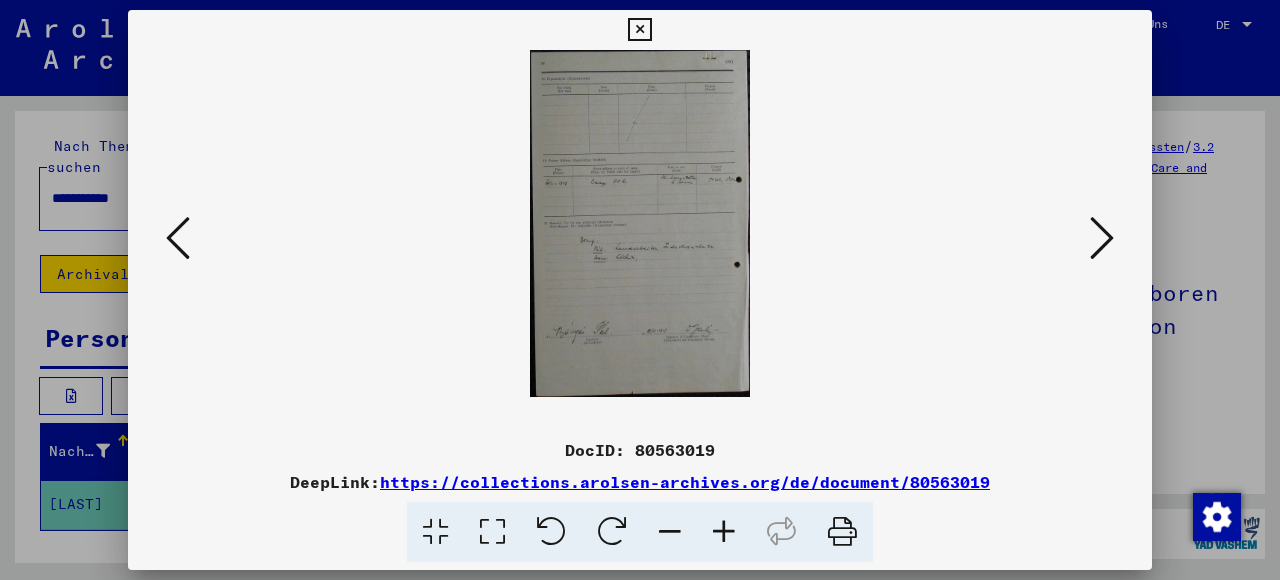 click at bounding box center (492, 532) 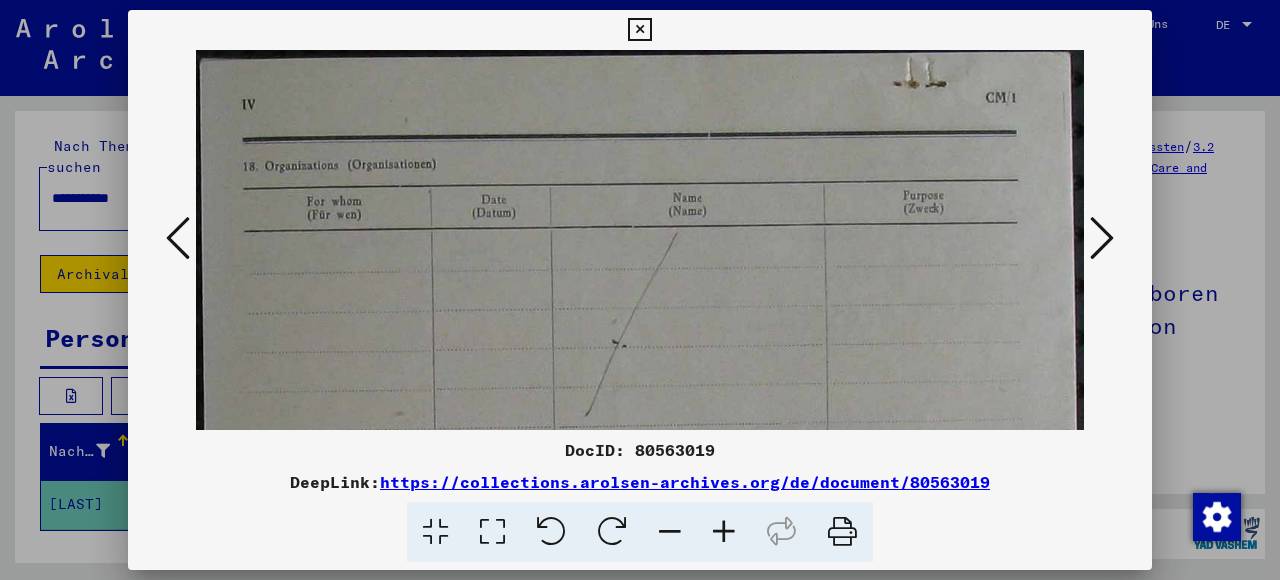 click at bounding box center [492, 532] 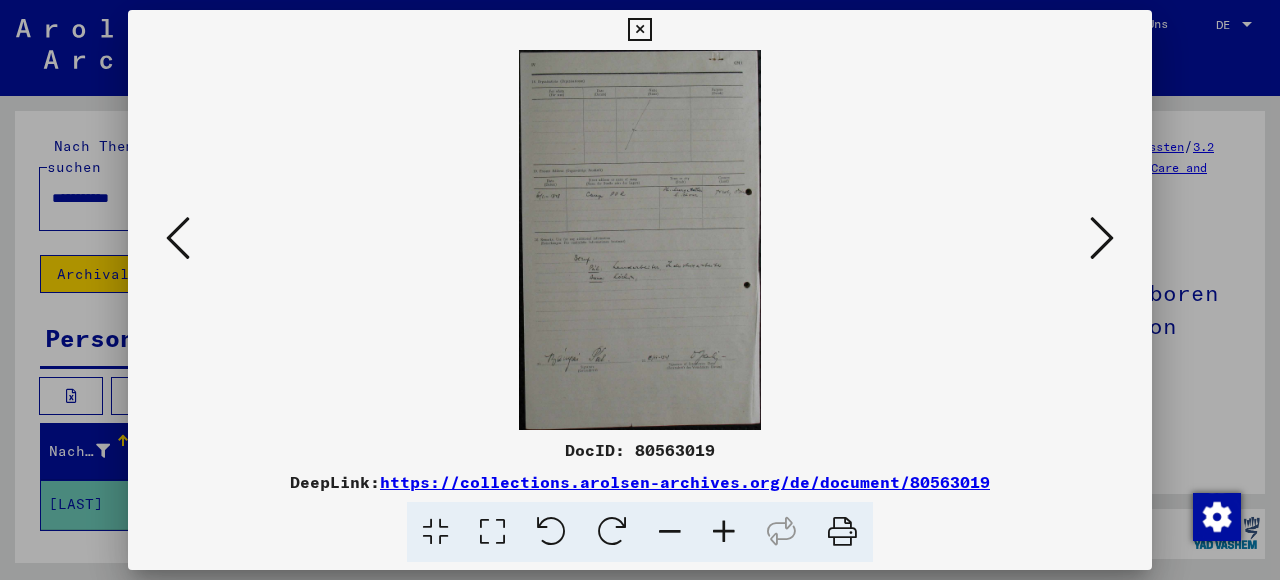 click at bounding box center (842, 532) 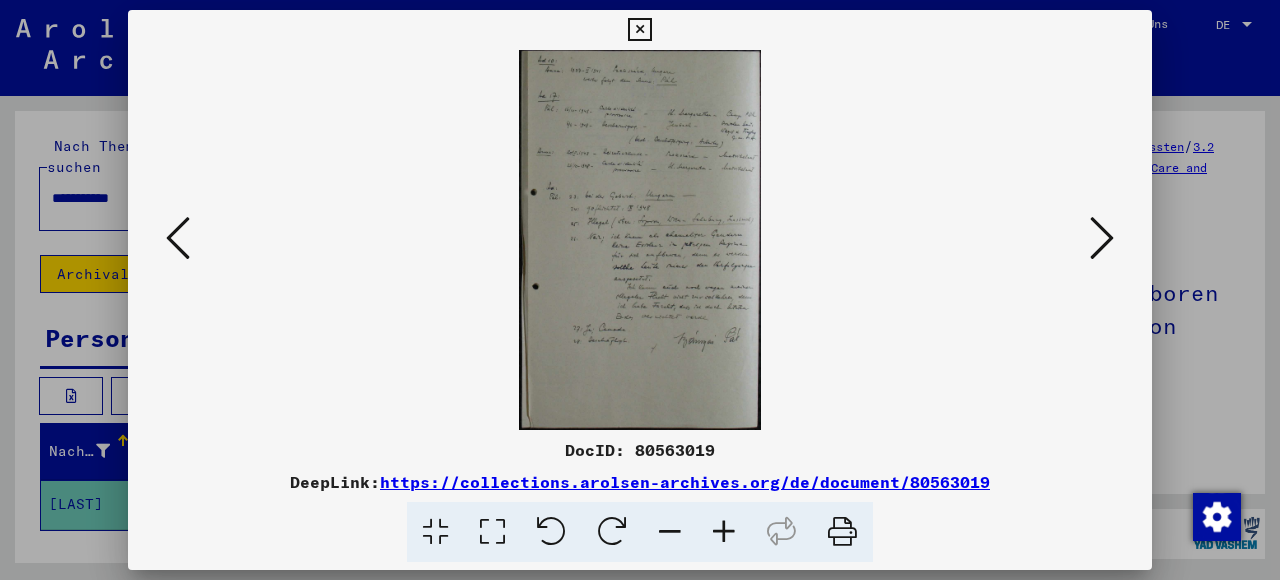 click at bounding box center [492, 532] 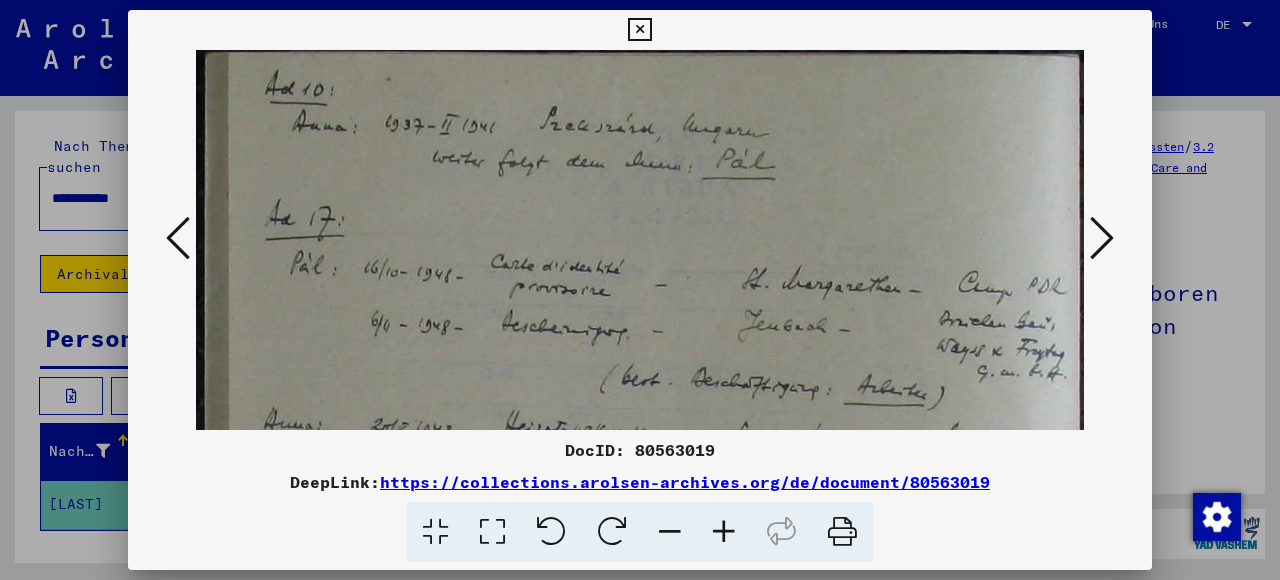 click at bounding box center (435, 532) 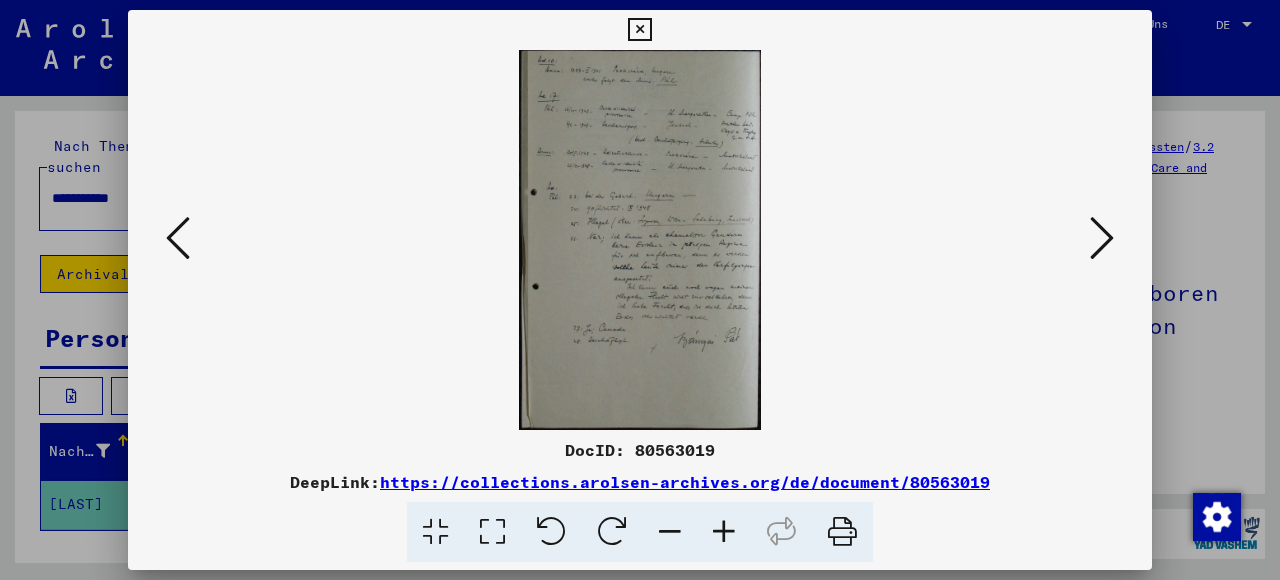 click at bounding box center (842, 532) 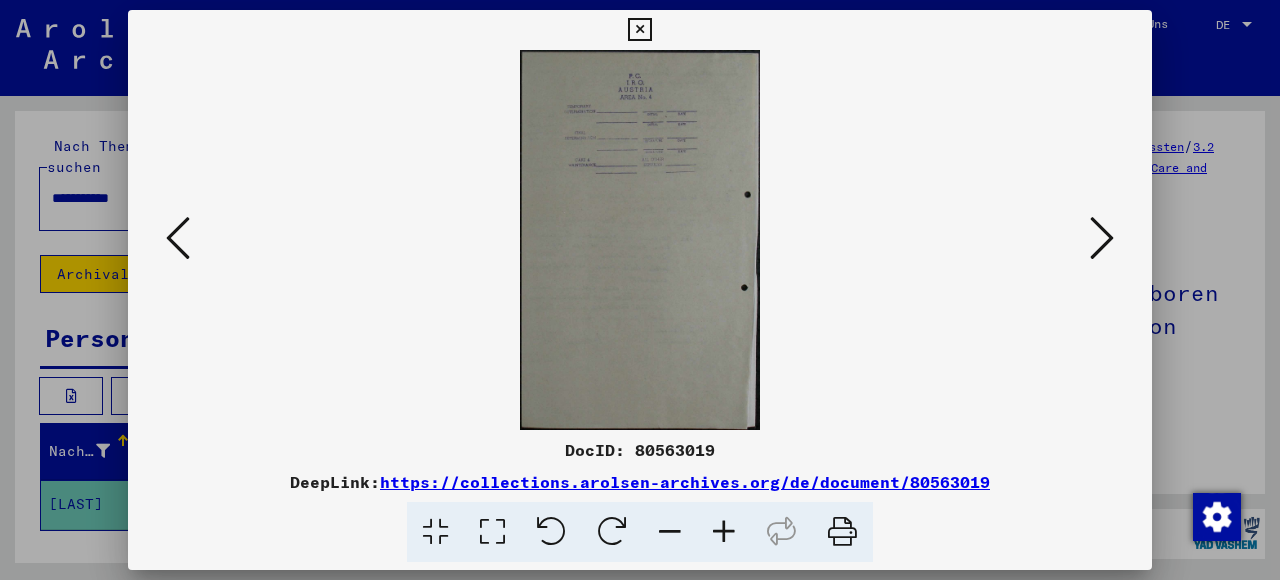 click at bounding box center (492, 532) 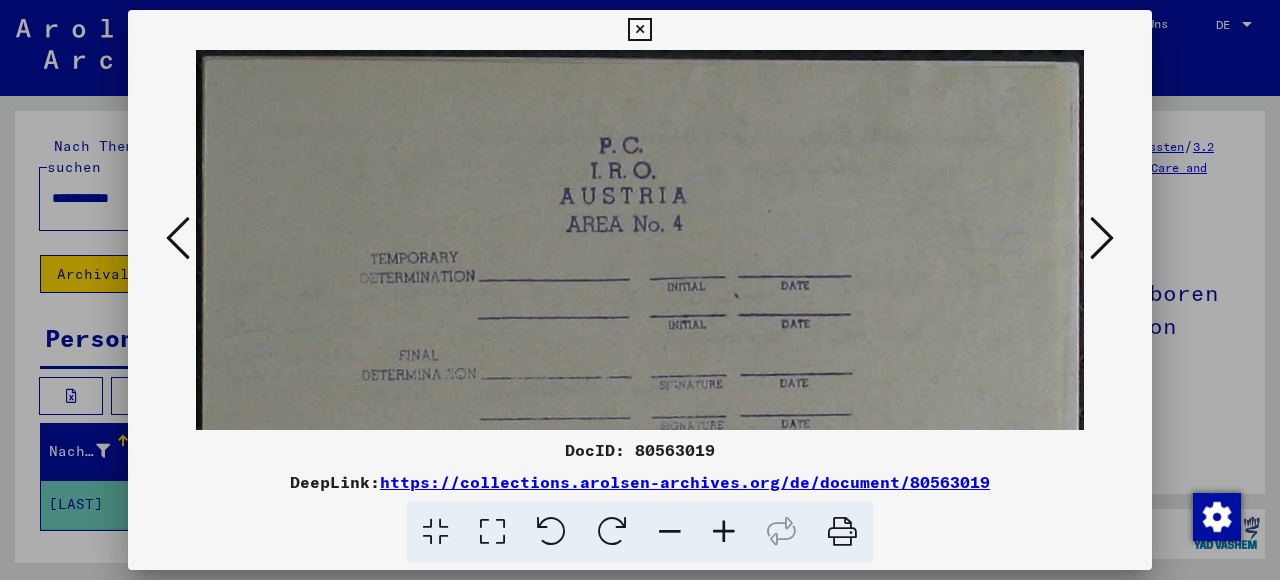 click at bounding box center [492, 532] 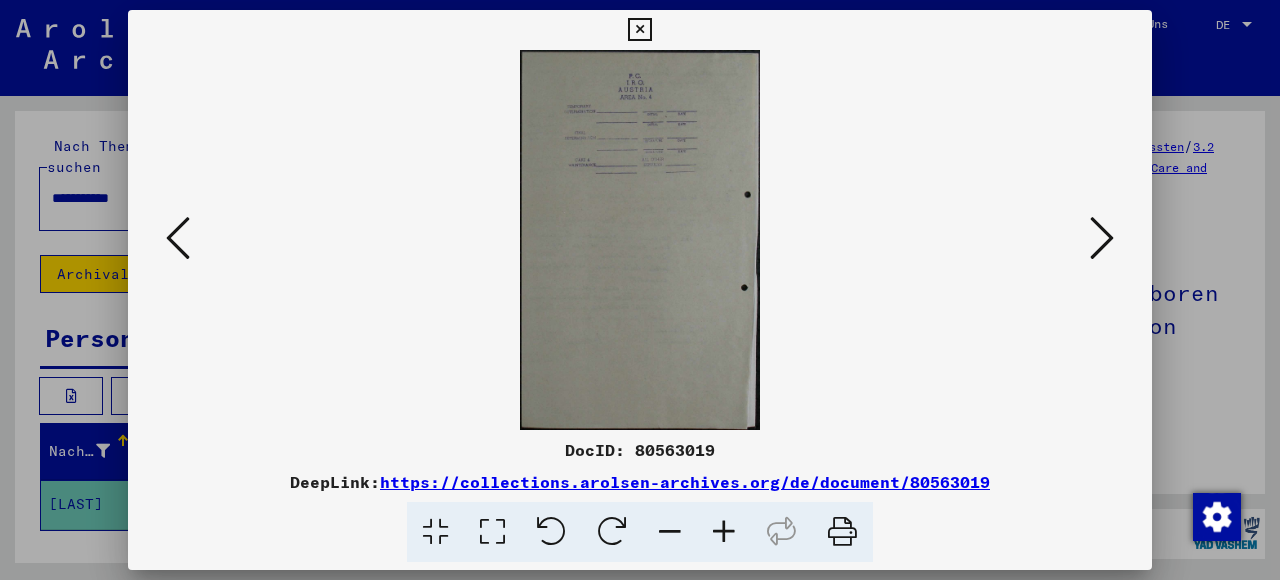 click at bounding box center (781, 532) 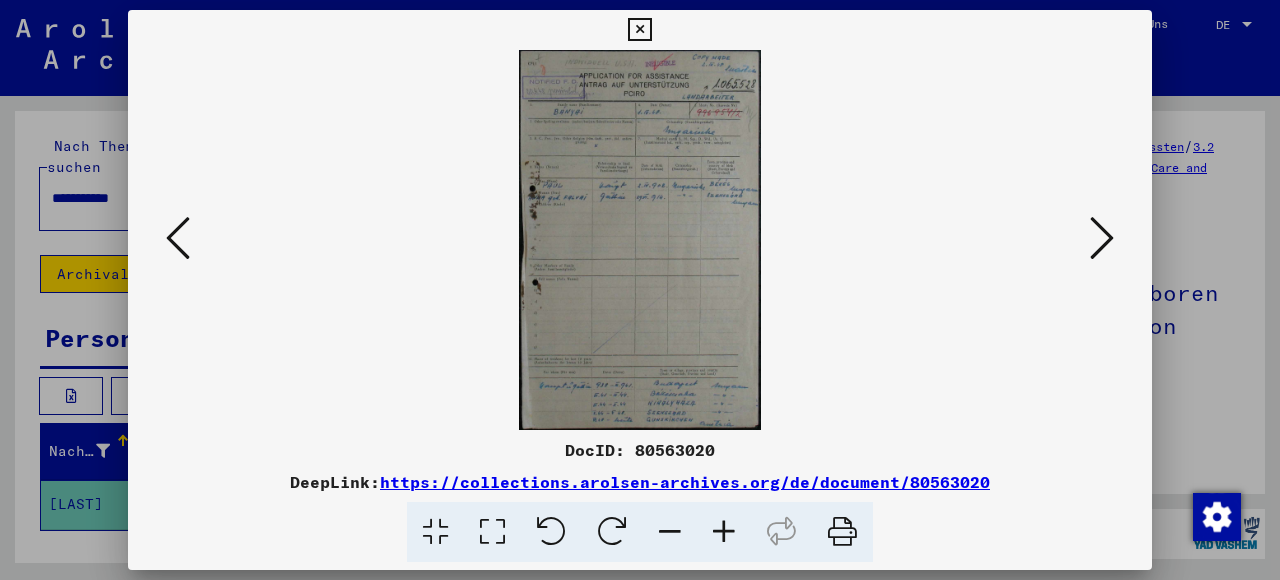 click at bounding box center [781, 532] 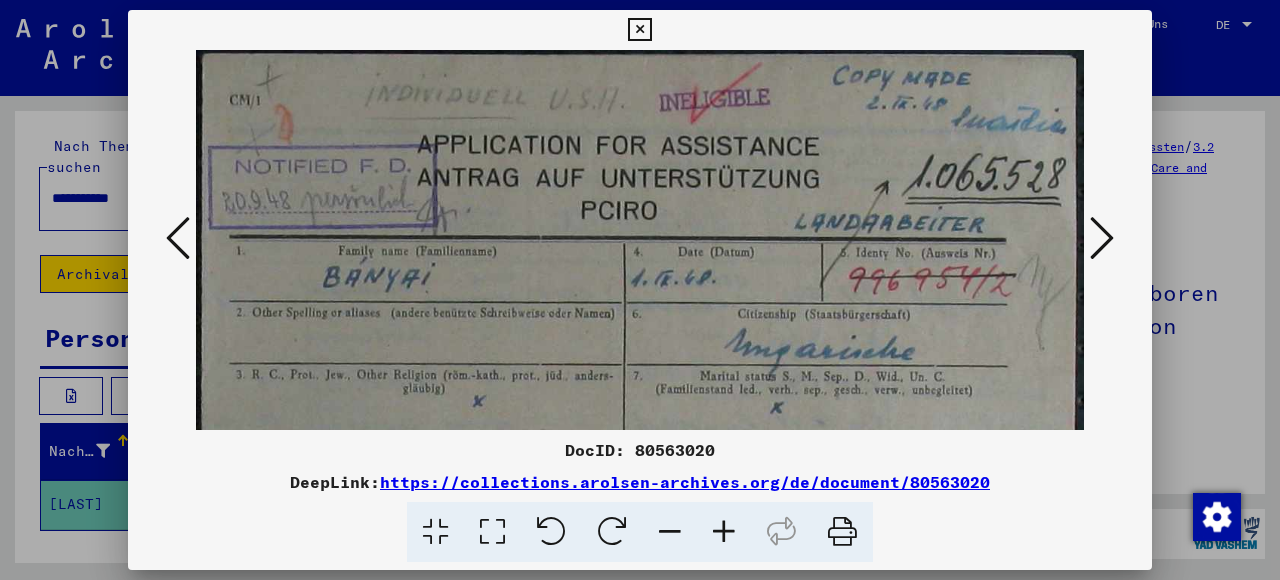 click at bounding box center (435, 532) 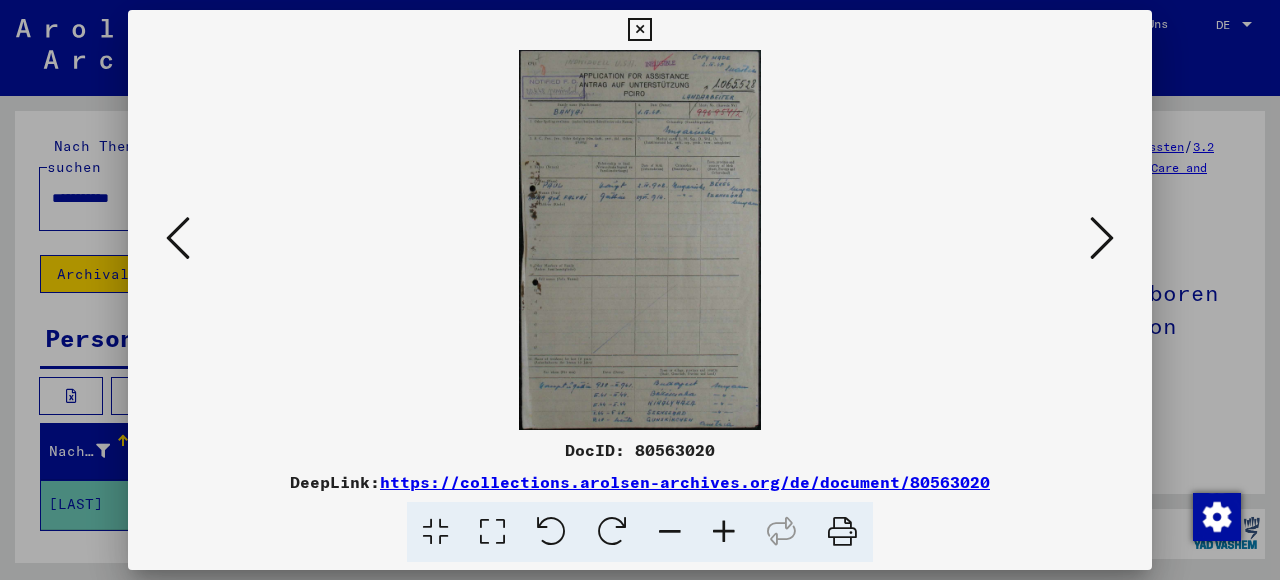 click at bounding box center [1102, 238] 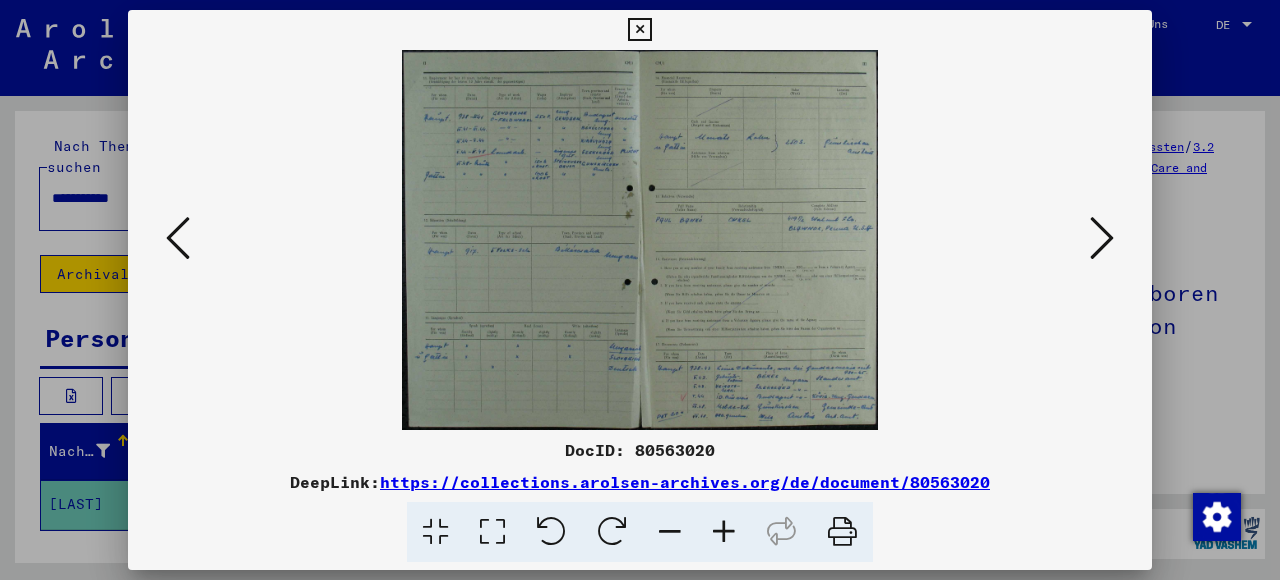 click at bounding box center [842, 532] 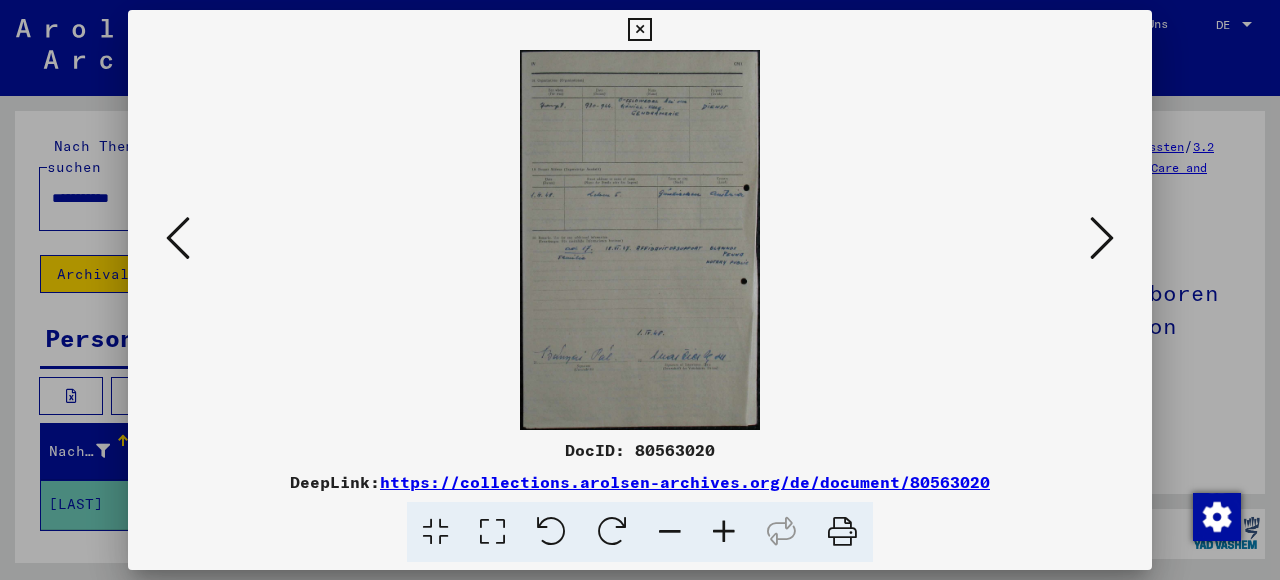 click at bounding box center (842, 532) 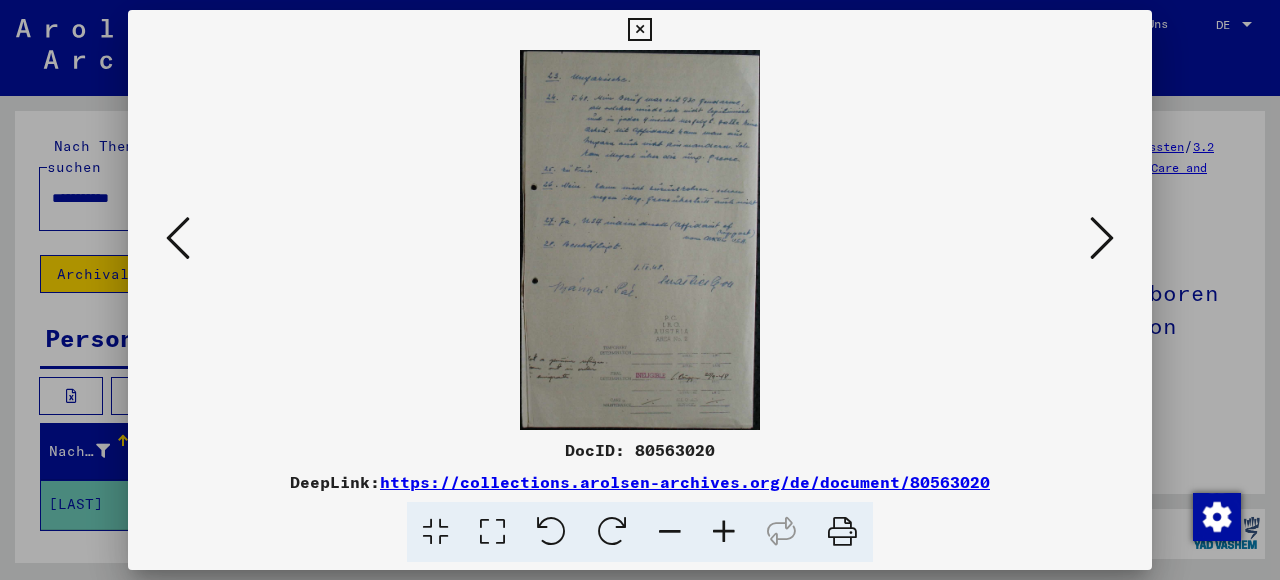 click at bounding box center [842, 532] 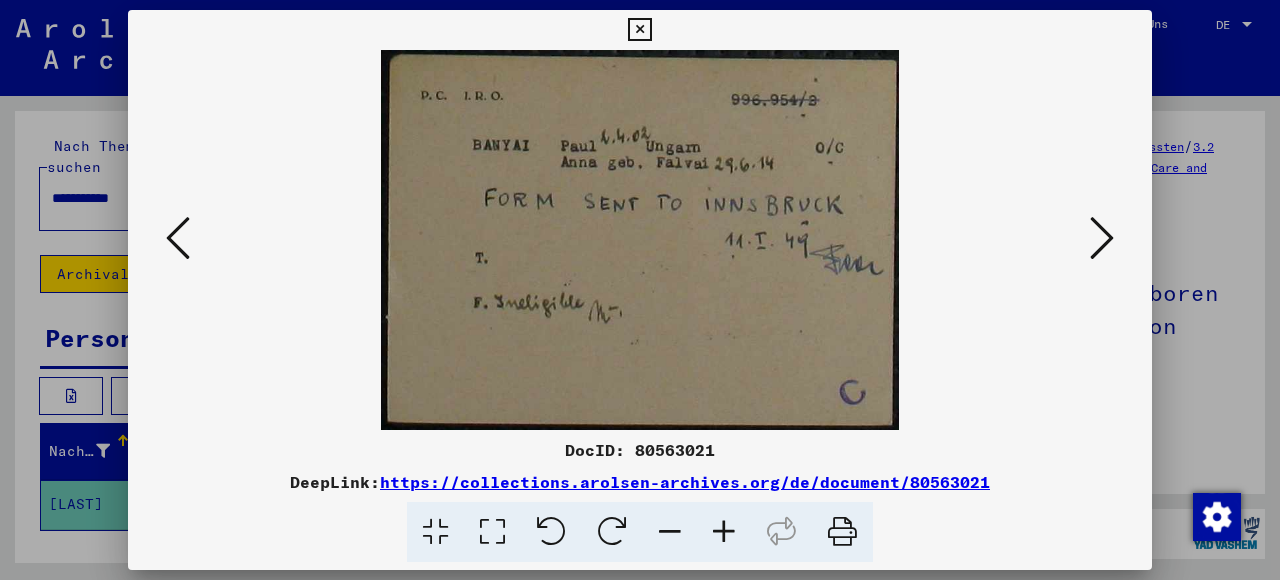 click at bounding box center (842, 532) 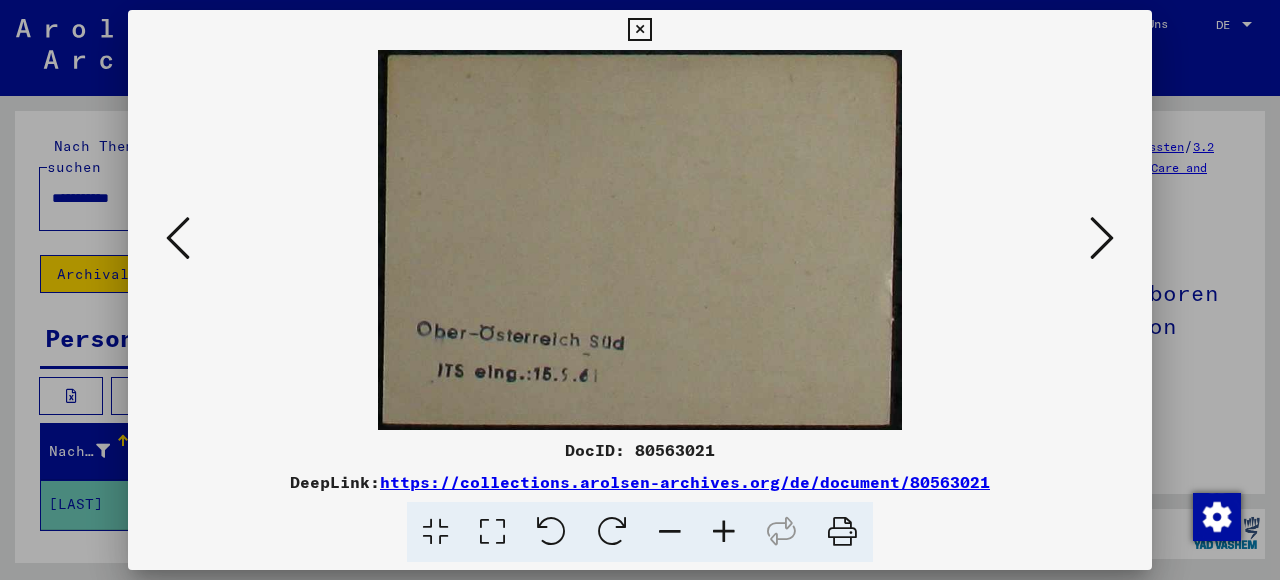 drag, startPoint x: 843, startPoint y: 531, endPoint x: 478, endPoint y: 343, distance: 410.57156 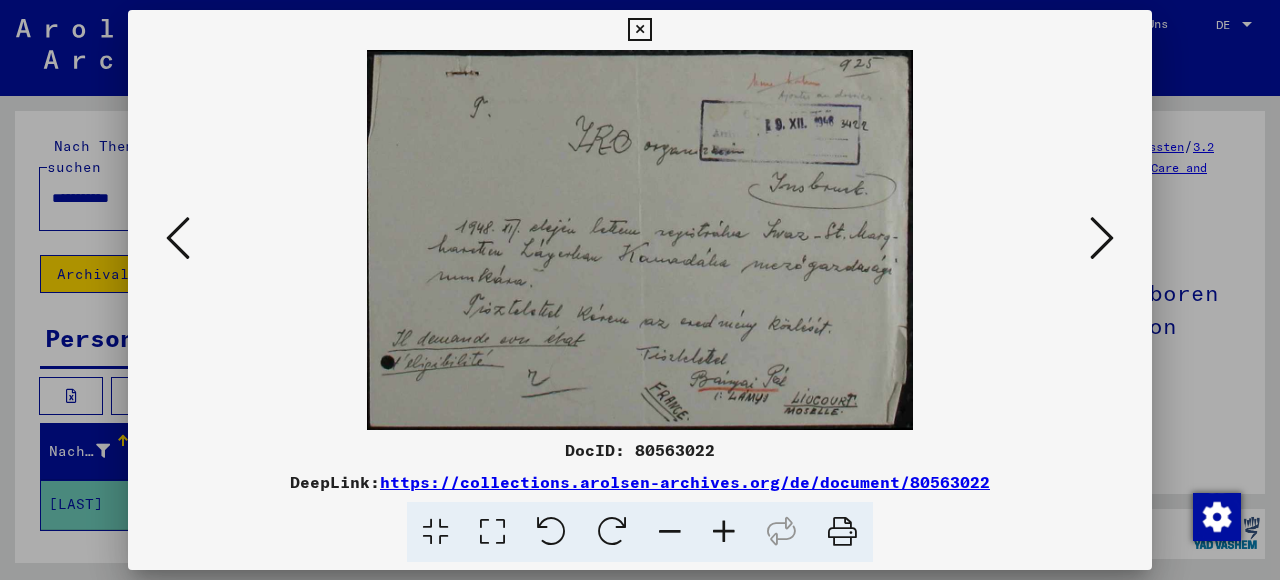 drag, startPoint x: 840, startPoint y: 534, endPoint x: 497, endPoint y: 341, distance: 393.57083 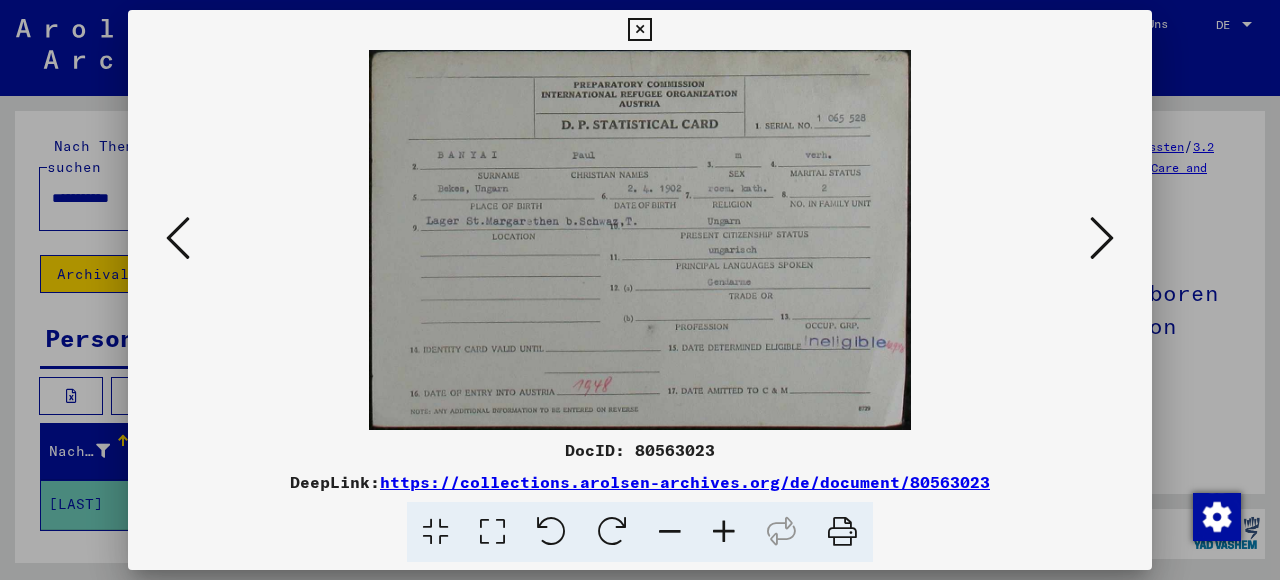 click at bounding box center [842, 532] 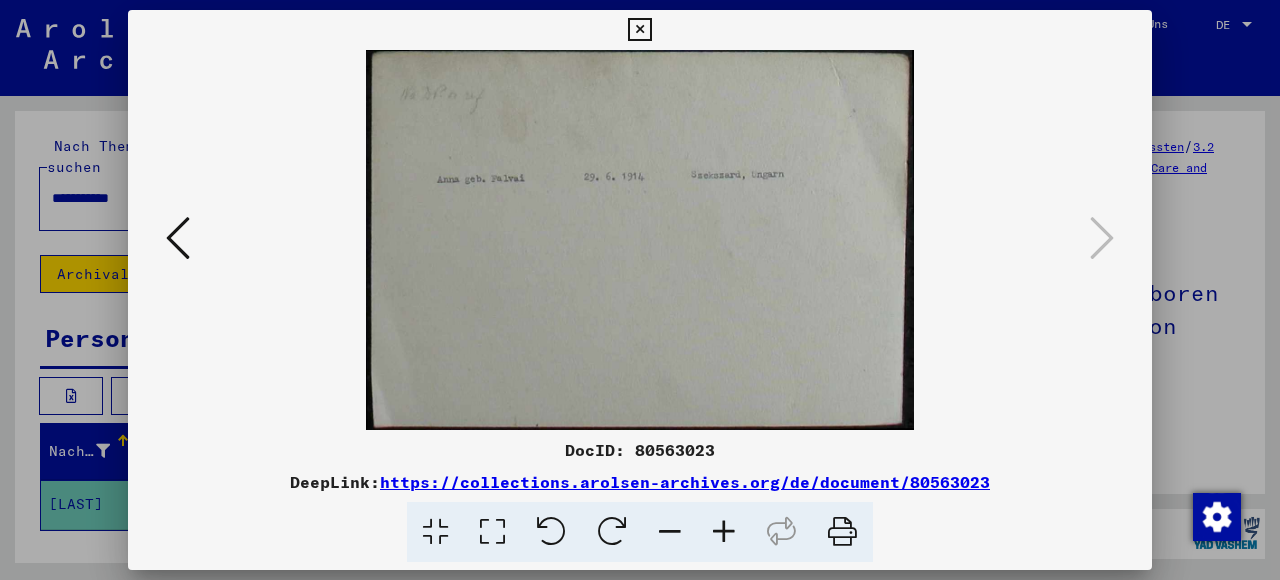 click at bounding box center (842, 532) 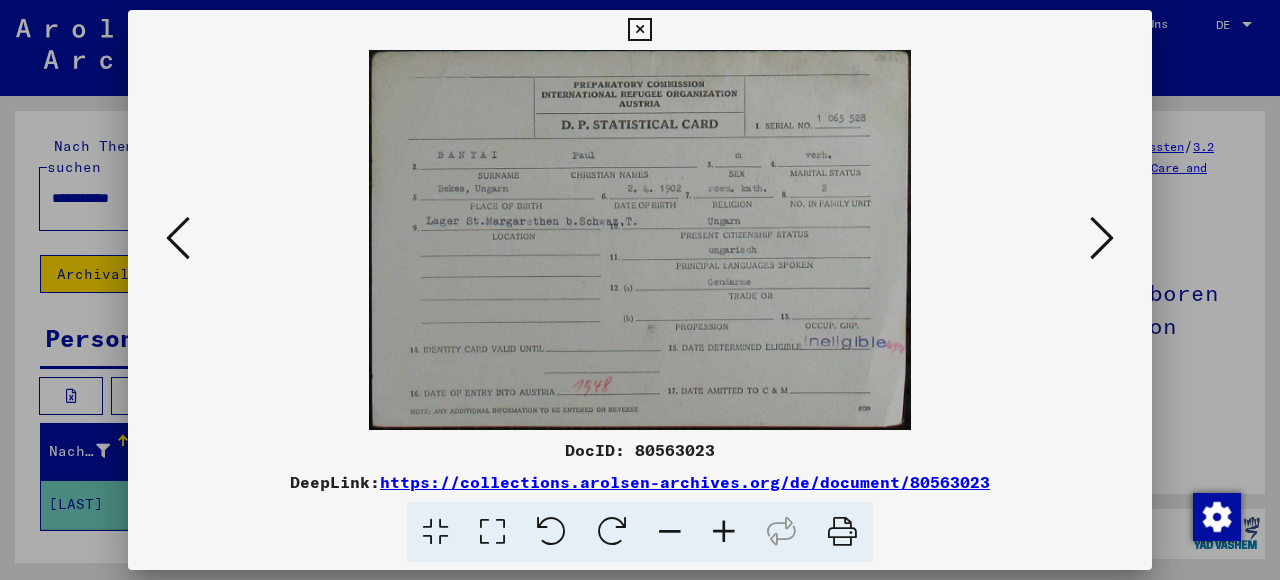 click at bounding box center [178, 238] 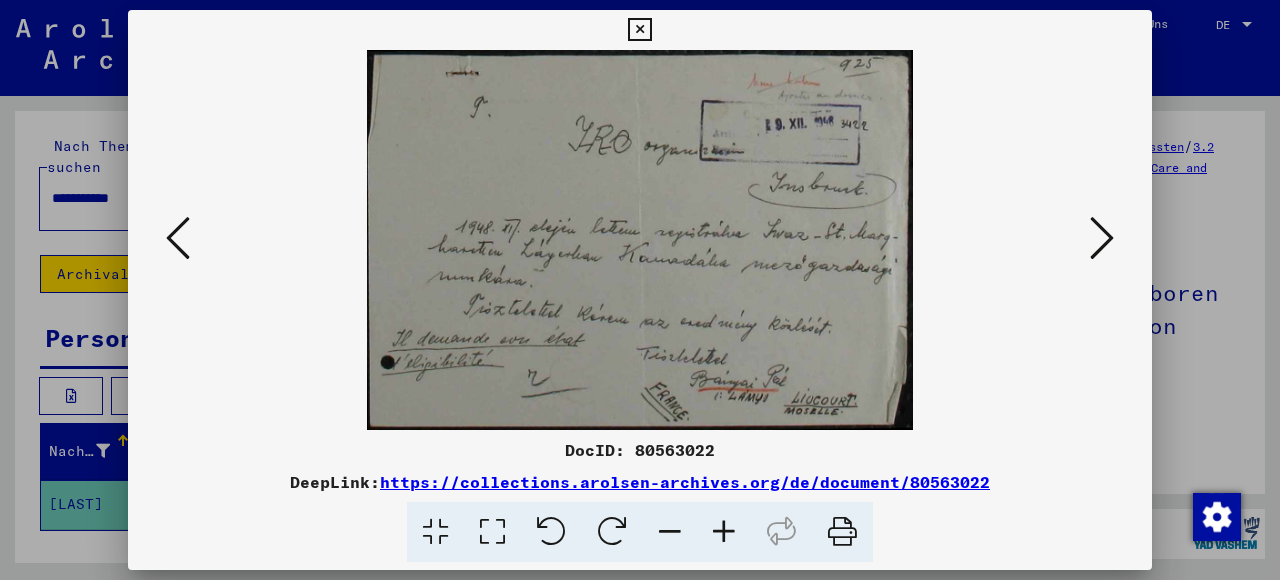 click at bounding box center [178, 238] 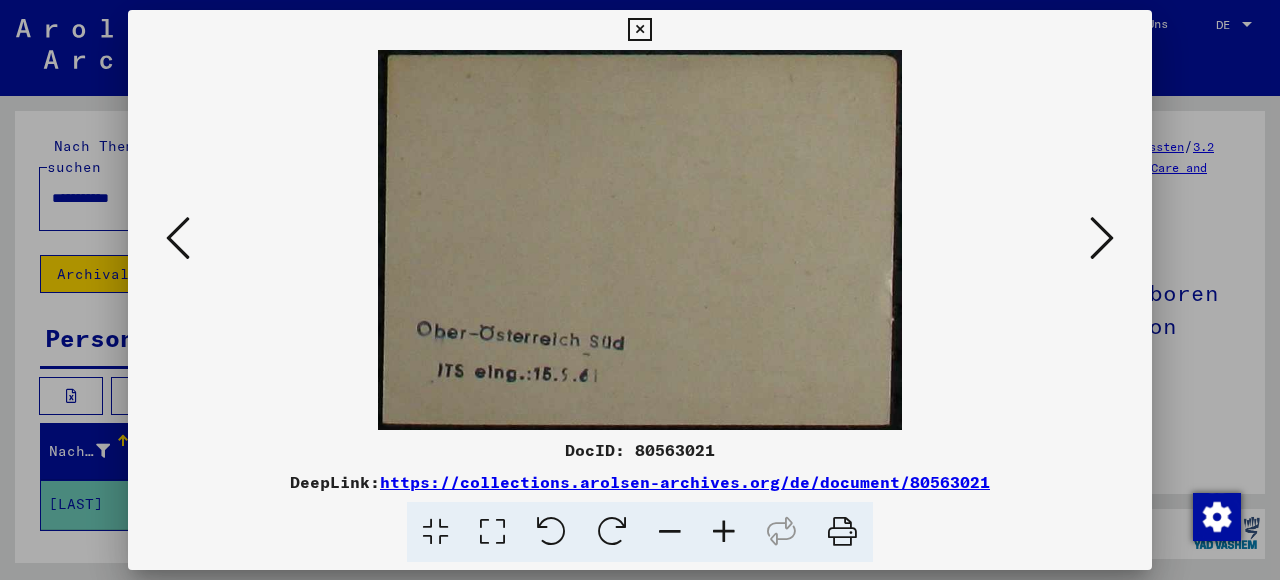 click at bounding box center [178, 238] 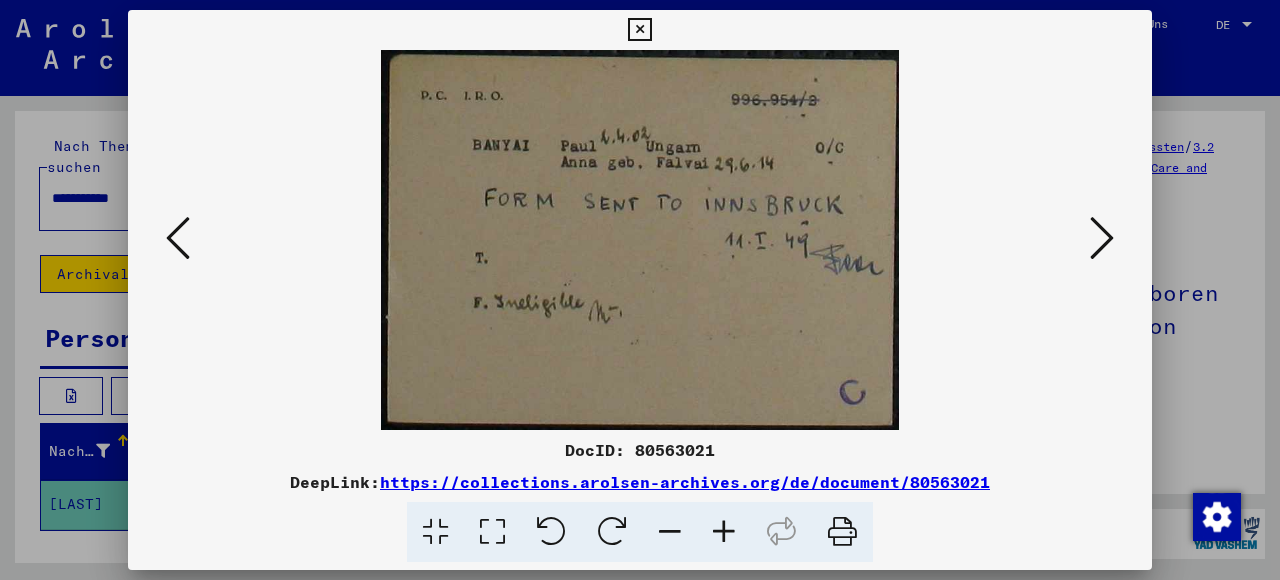 click at bounding box center [178, 238] 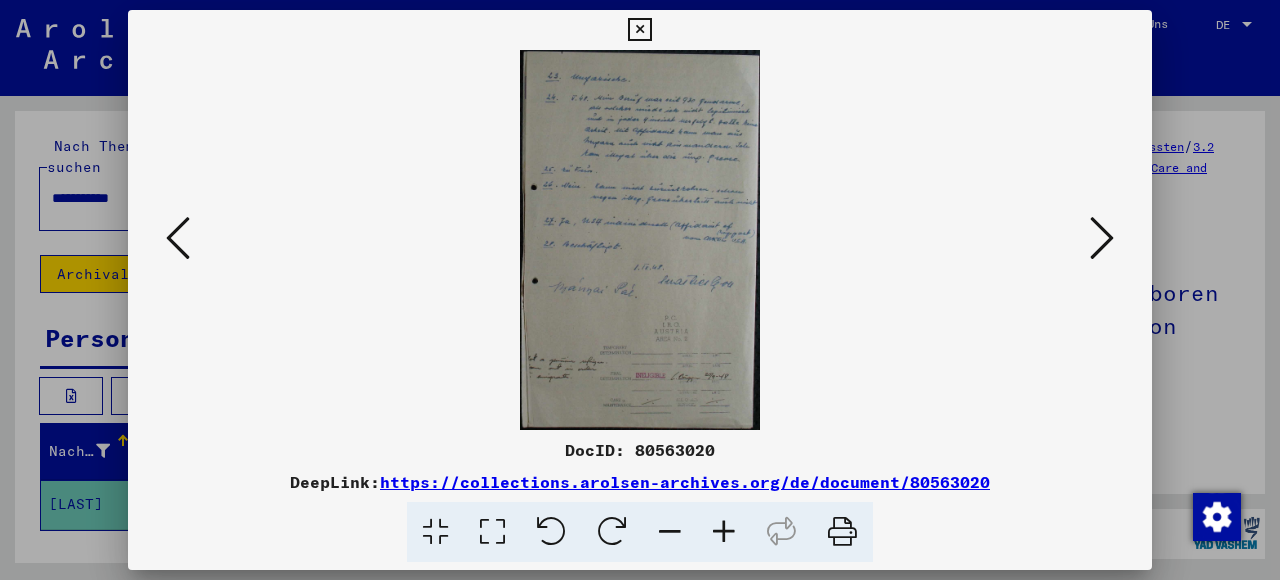 click at bounding box center (178, 239) 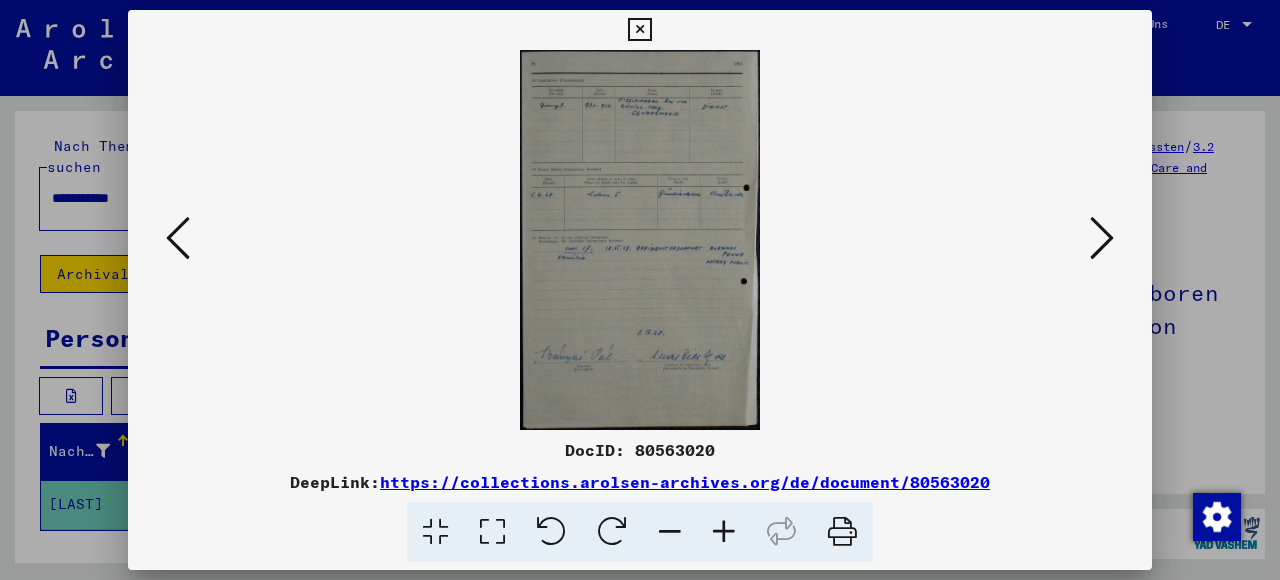 click at bounding box center (178, 239) 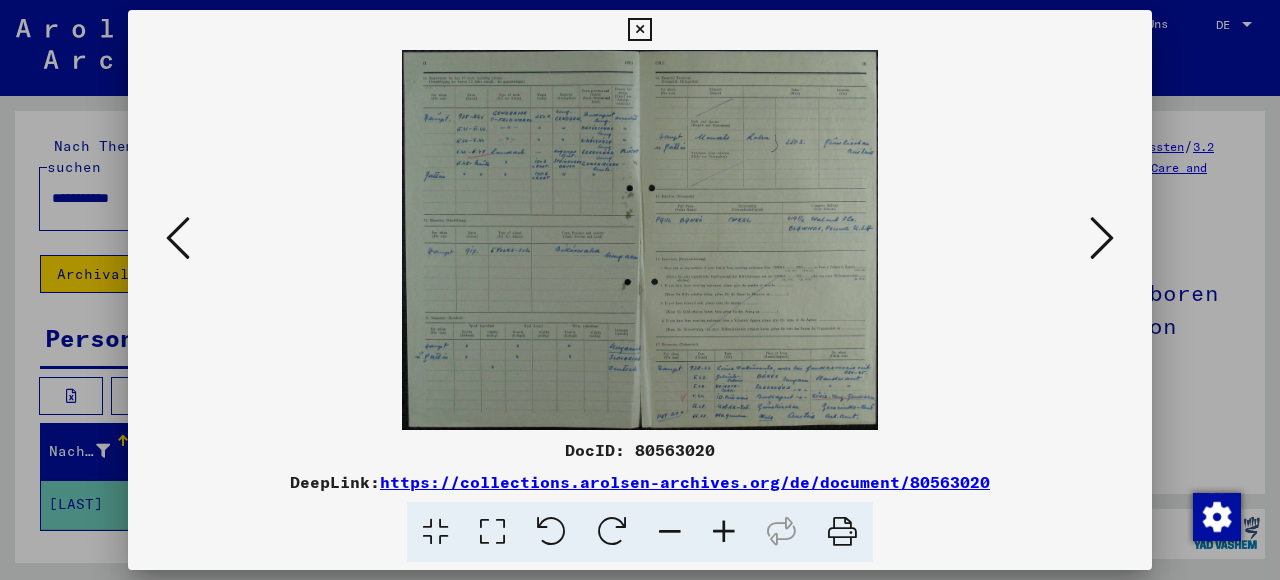 click at bounding box center [724, 532] 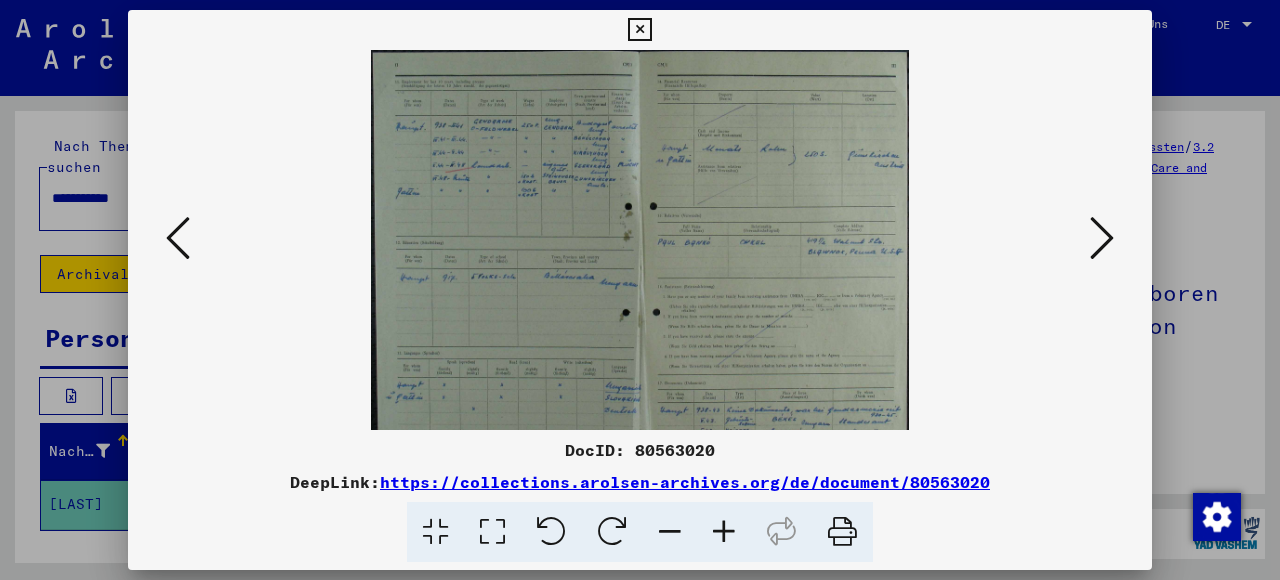 click at bounding box center [724, 532] 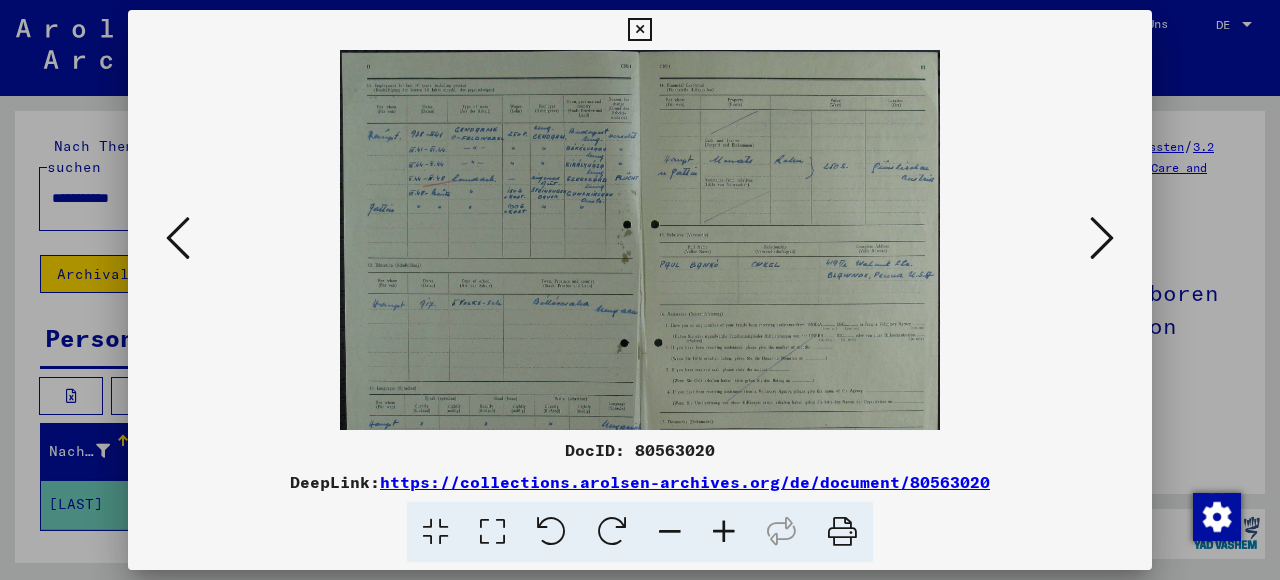 click at bounding box center [724, 532] 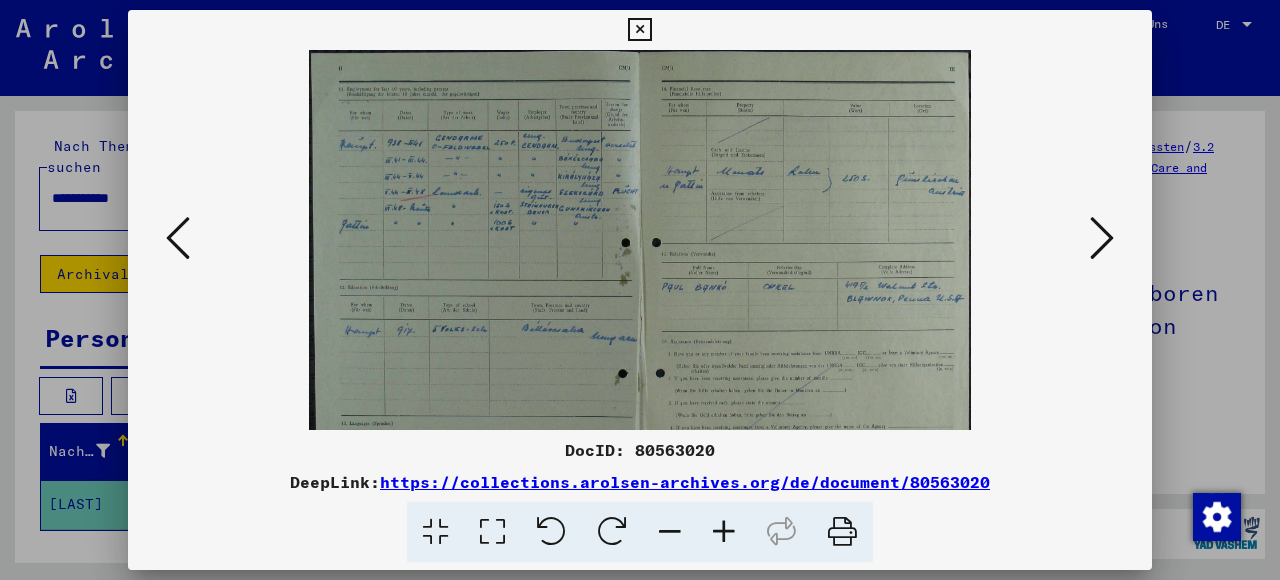 click at bounding box center (724, 532) 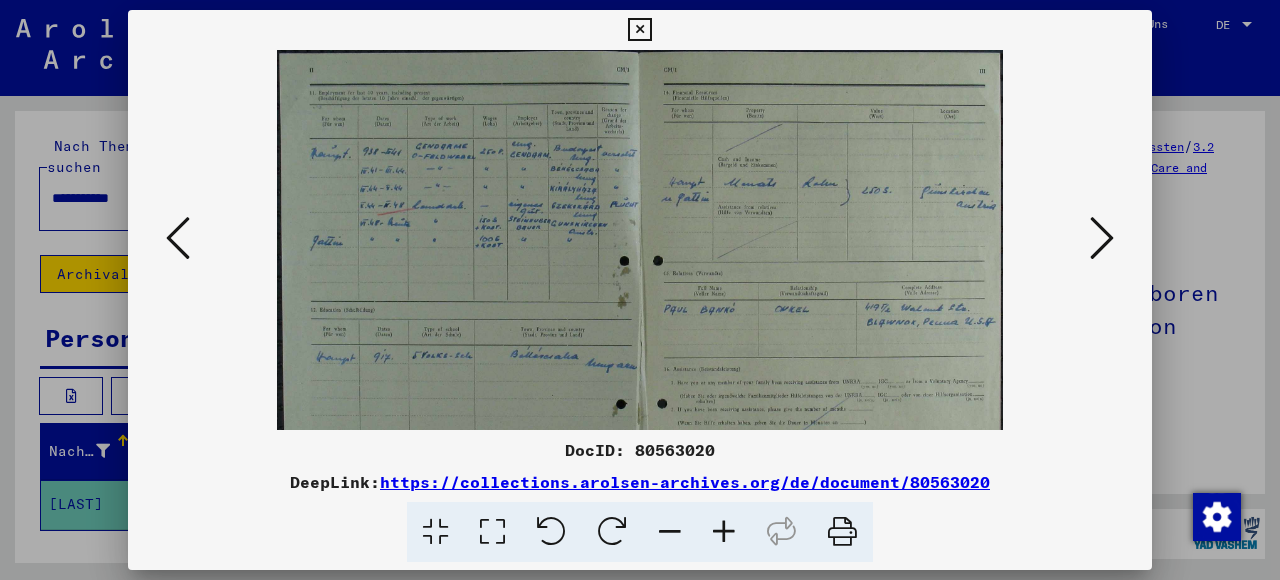 click at bounding box center (724, 532) 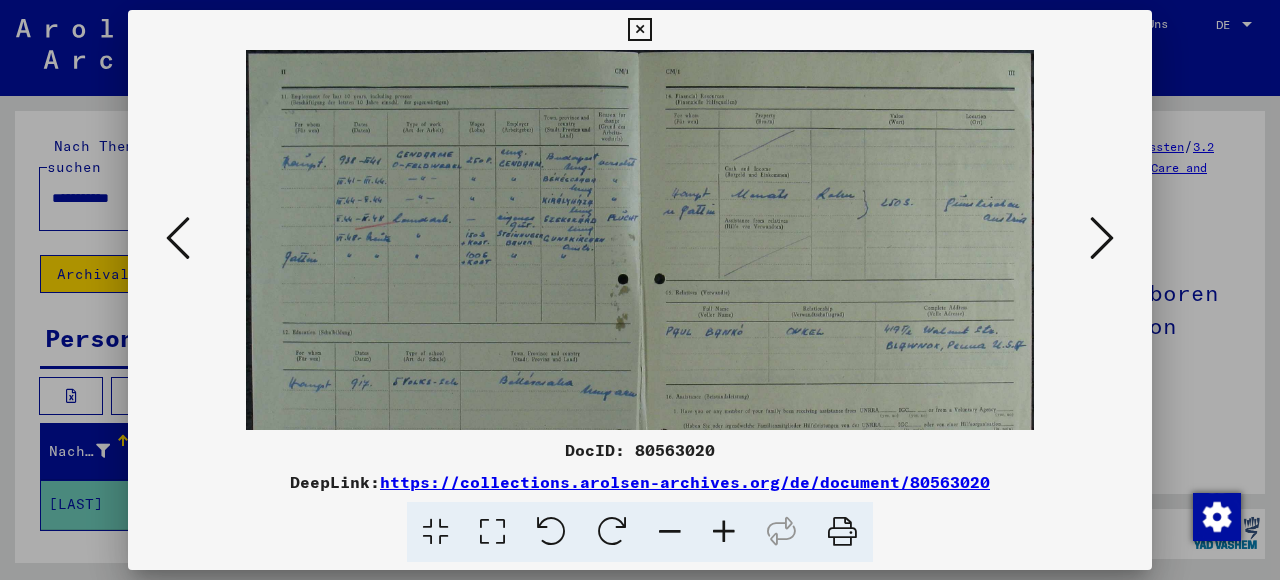 click at bounding box center [724, 532] 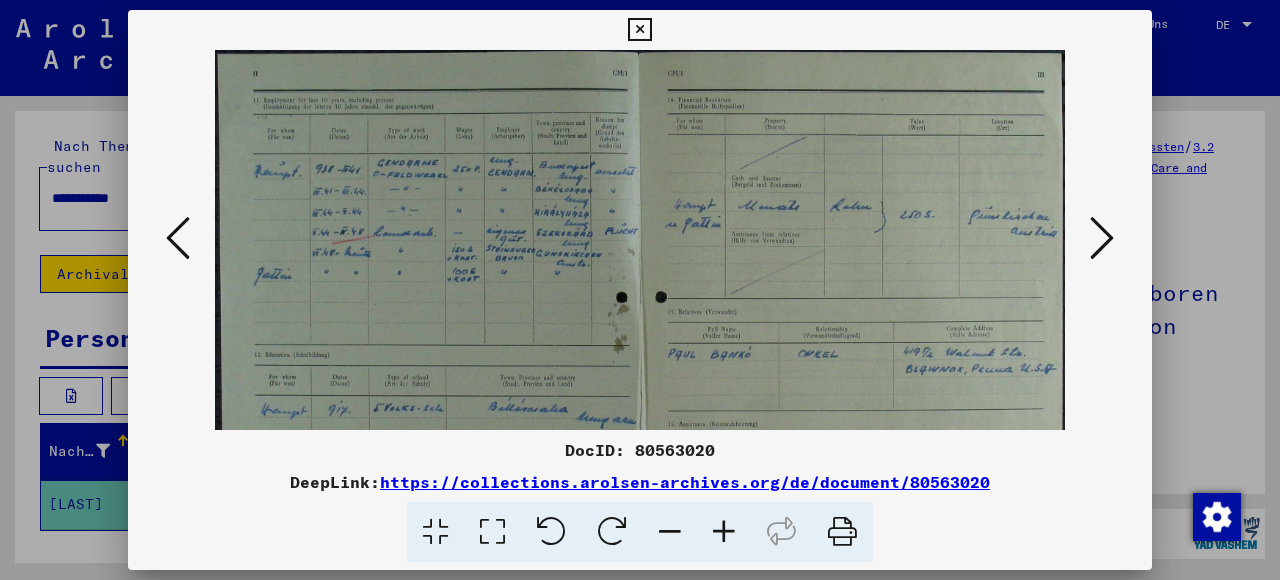 click at bounding box center (724, 532) 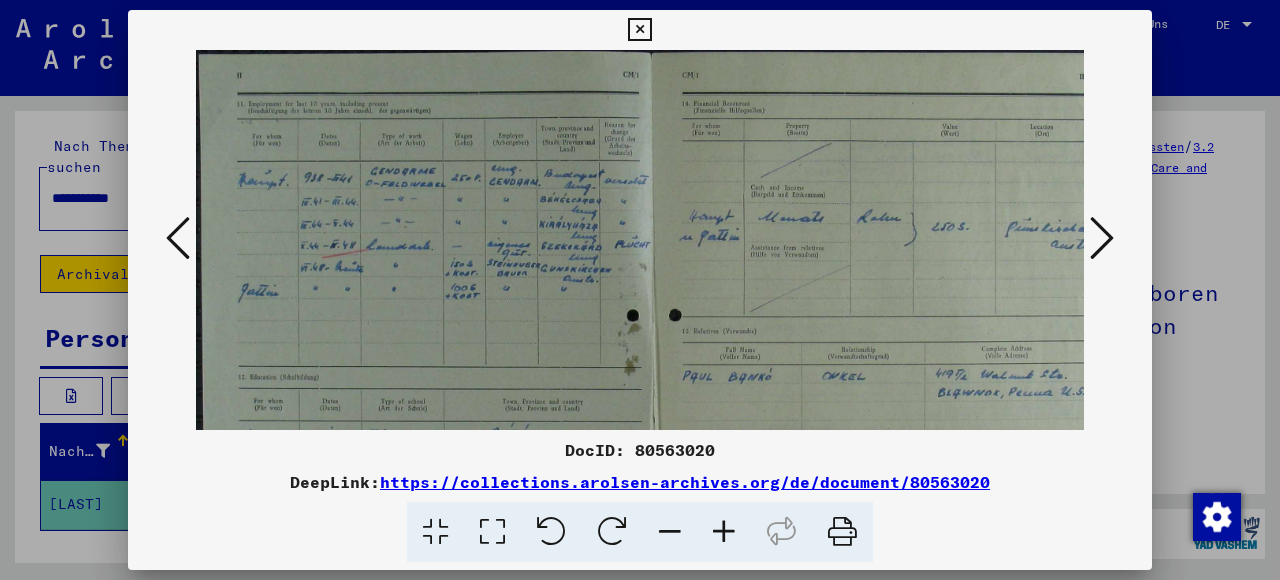 click at bounding box center [724, 532] 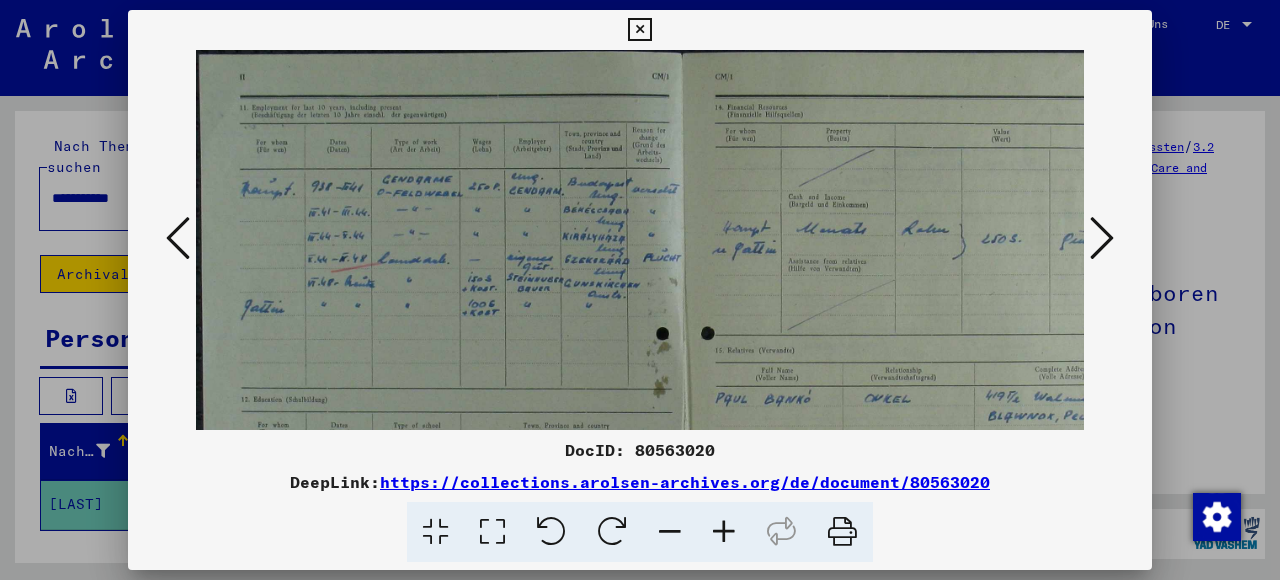 click at bounding box center (724, 532) 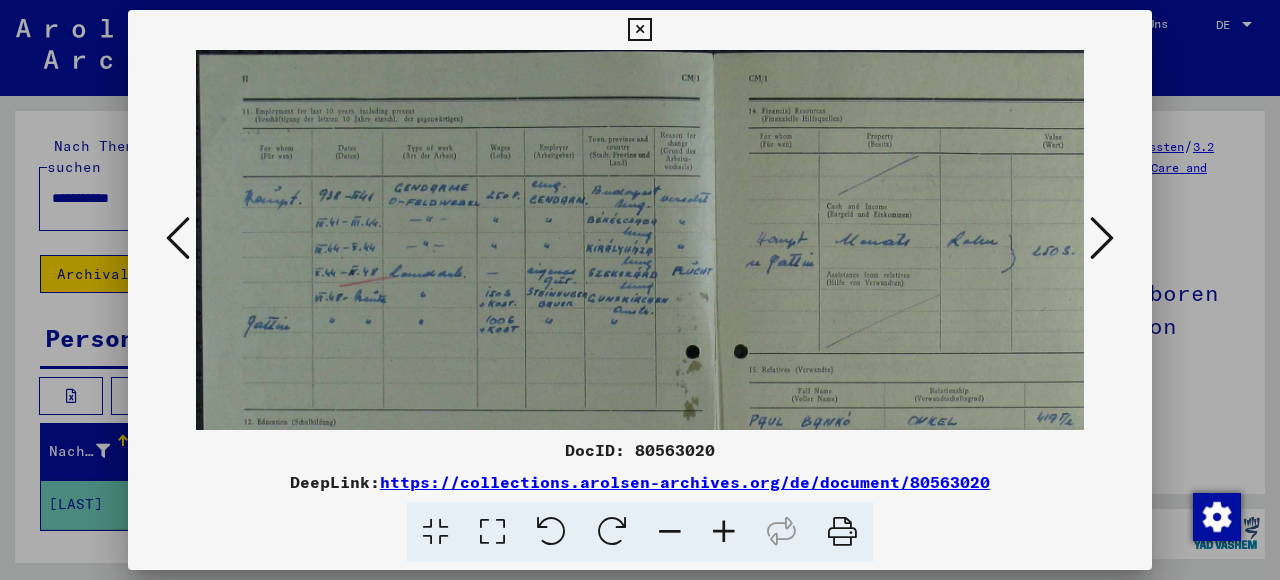 click at bounding box center [724, 532] 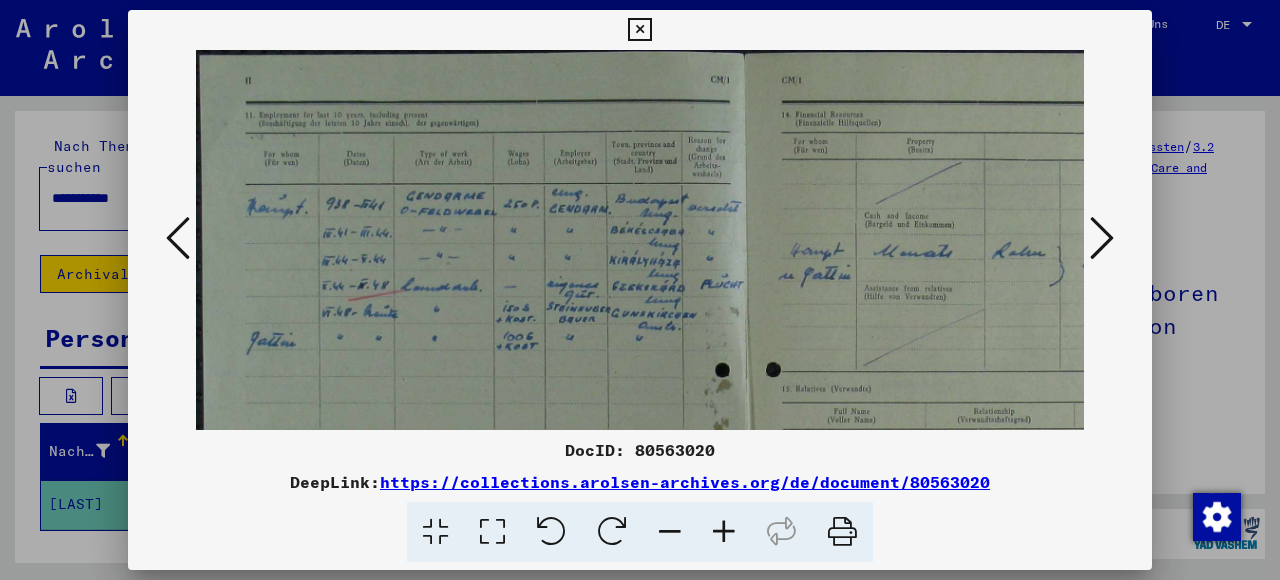 click at bounding box center (724, 532) 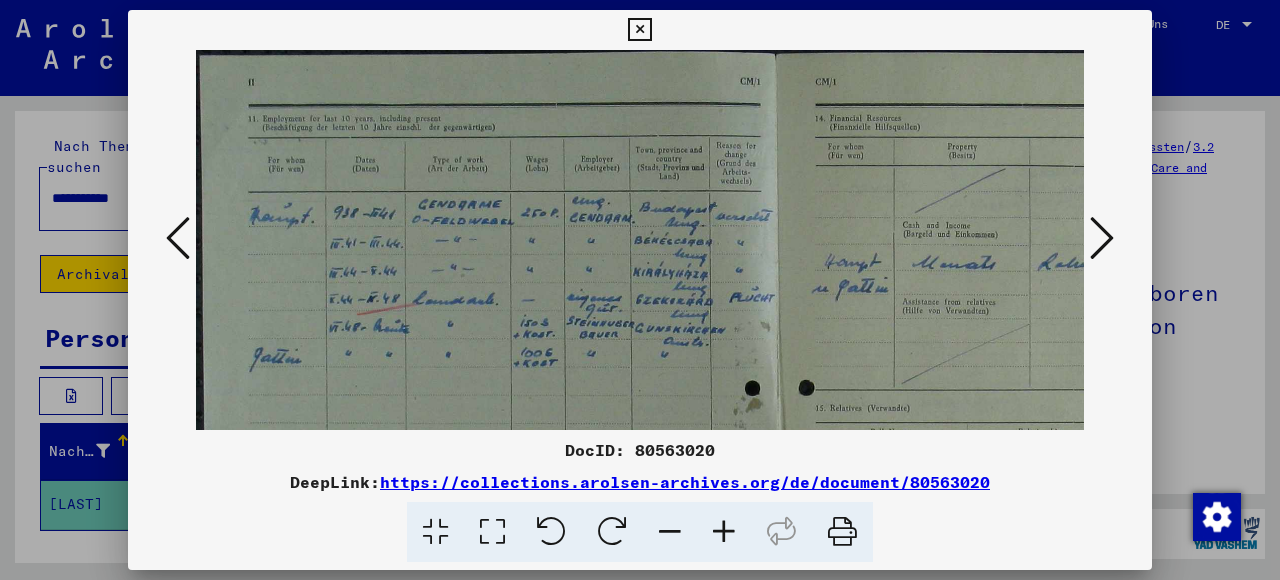 drag, startPoint x: 615, startPoint y: 347, endPoint x: 632, endPoint y: 244, distance: 104.393486 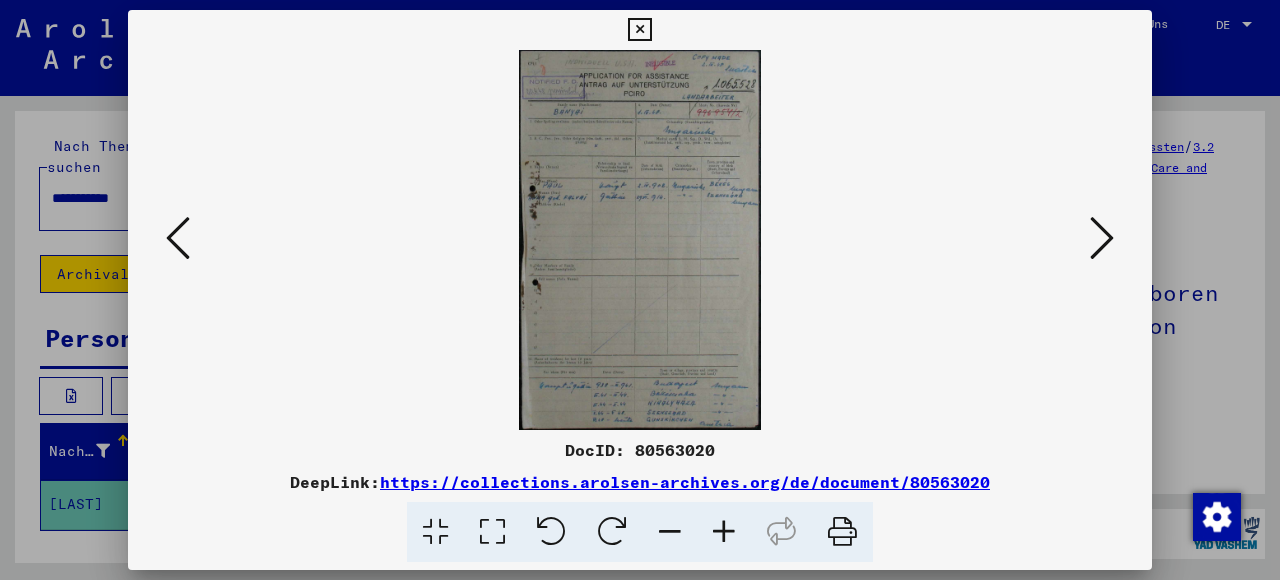 click at bounding box center [492, 532] 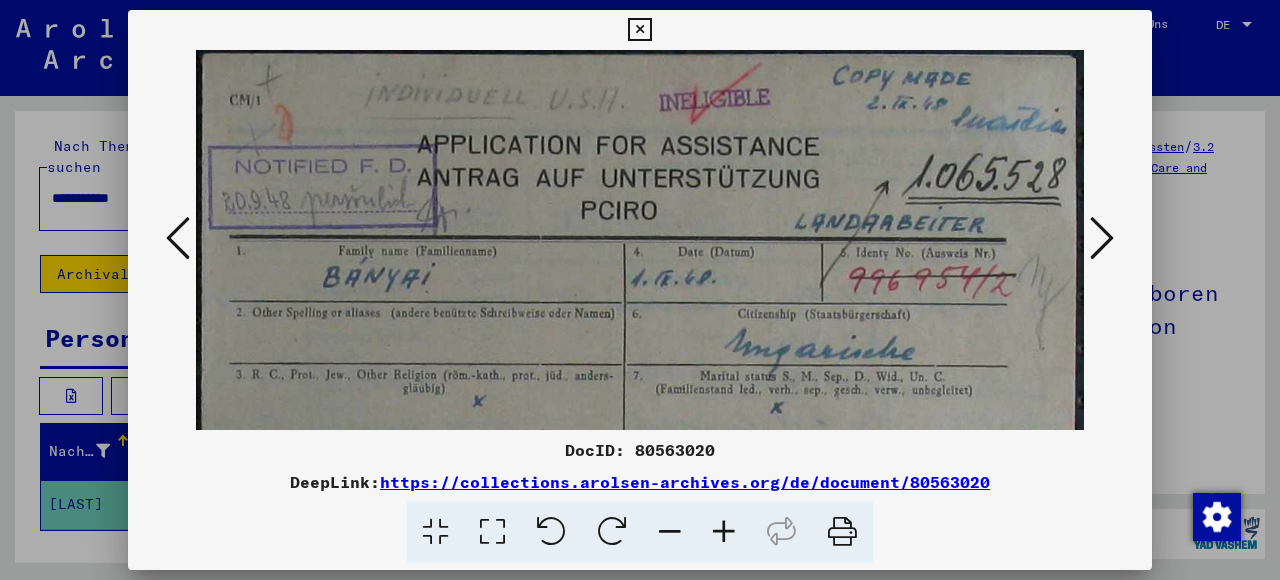 drag, startPoint x: 740, startPoint y: 310, endPoint x: 757, endPoint y: 202, distance: 109.32977 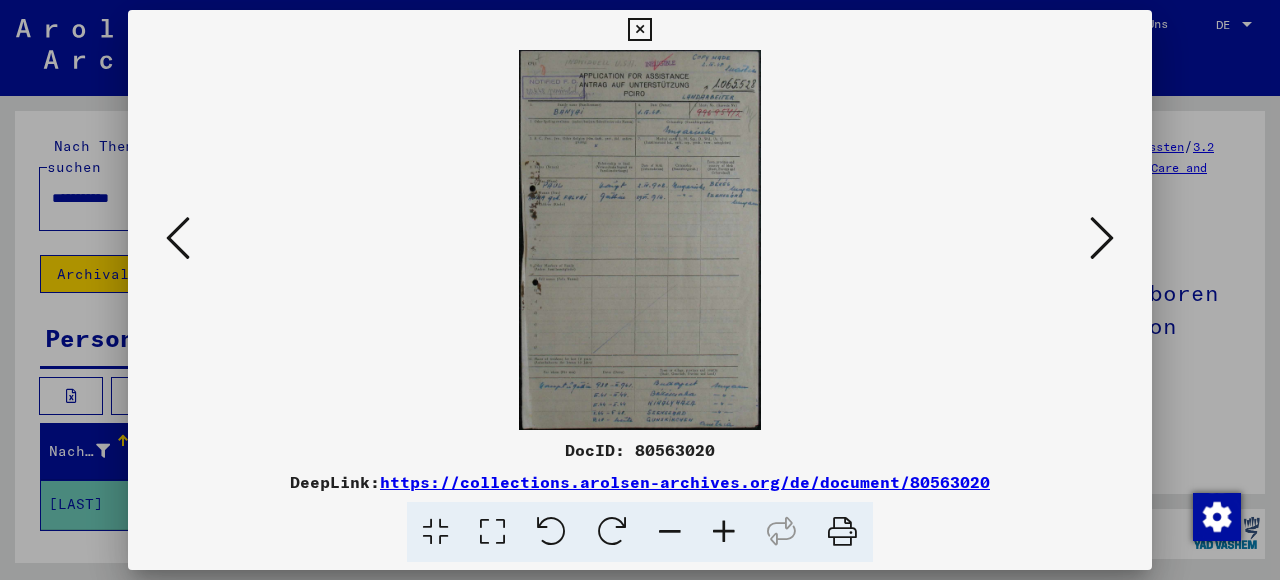 click at bounding box center (492, 532) 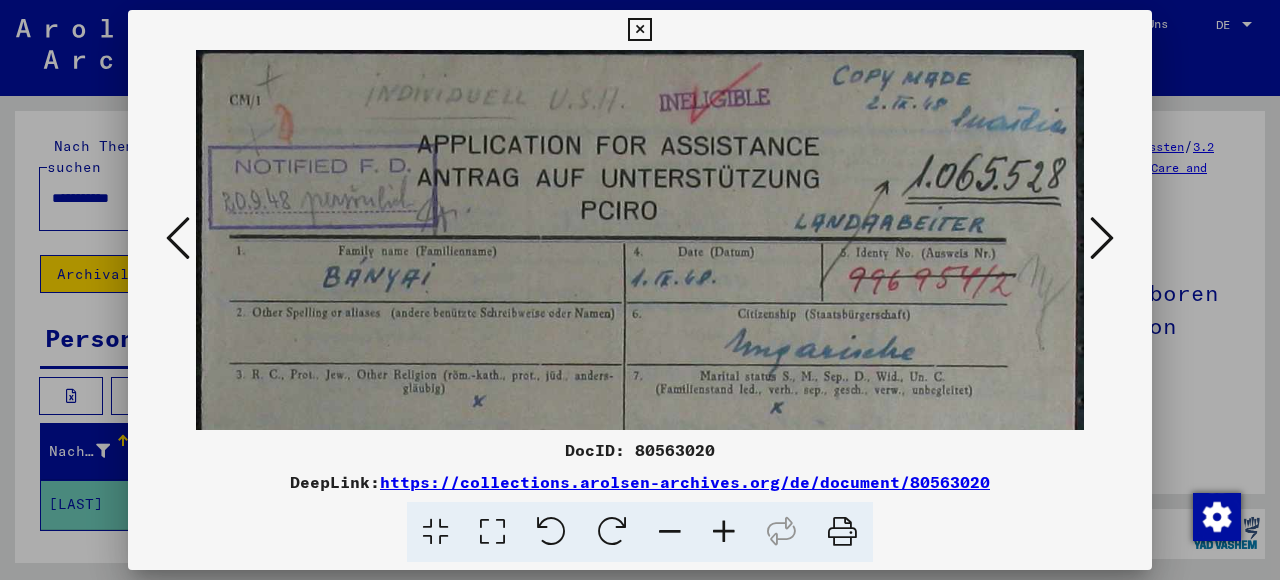 click at bounding box center [435, 532] 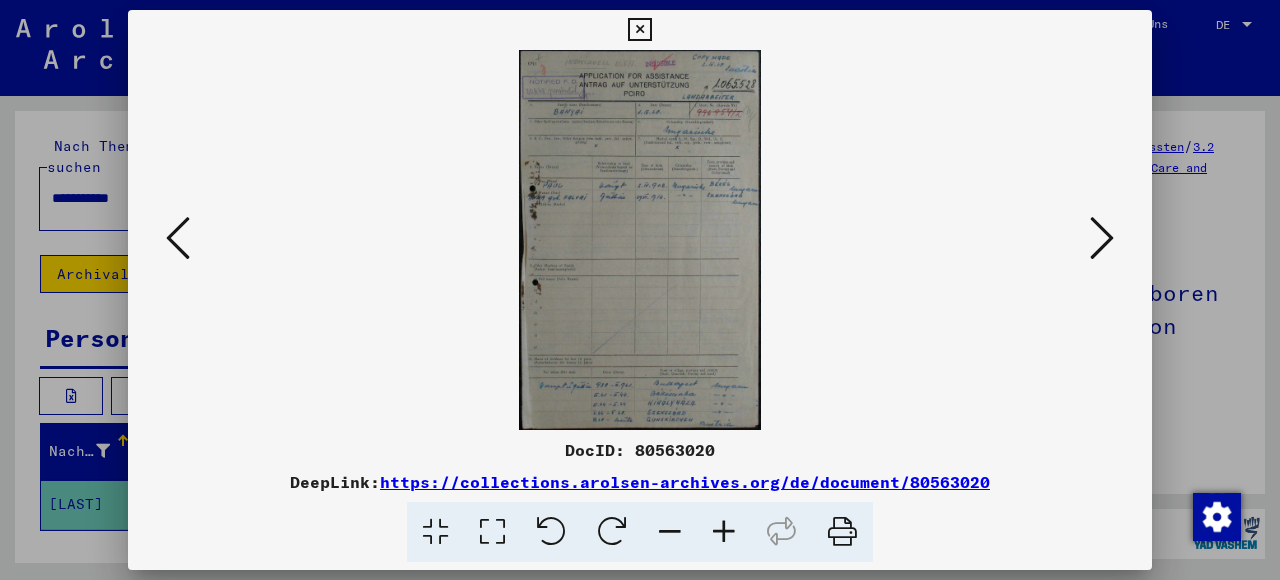 click at bounding box center (724, 532) 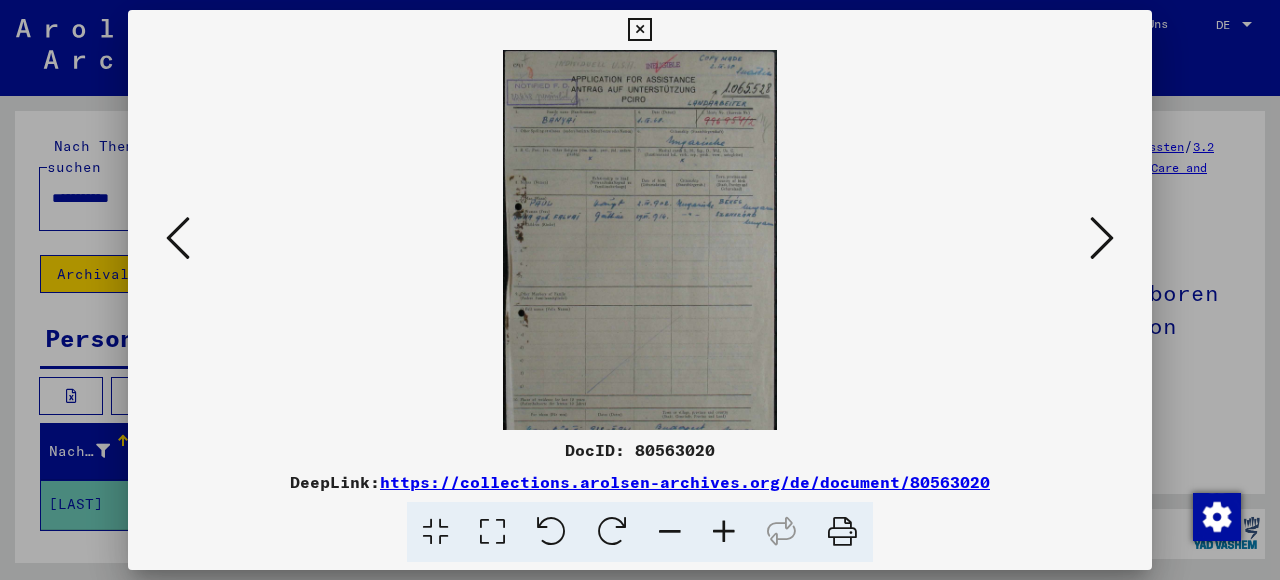 click at bounding box center (724, 532) 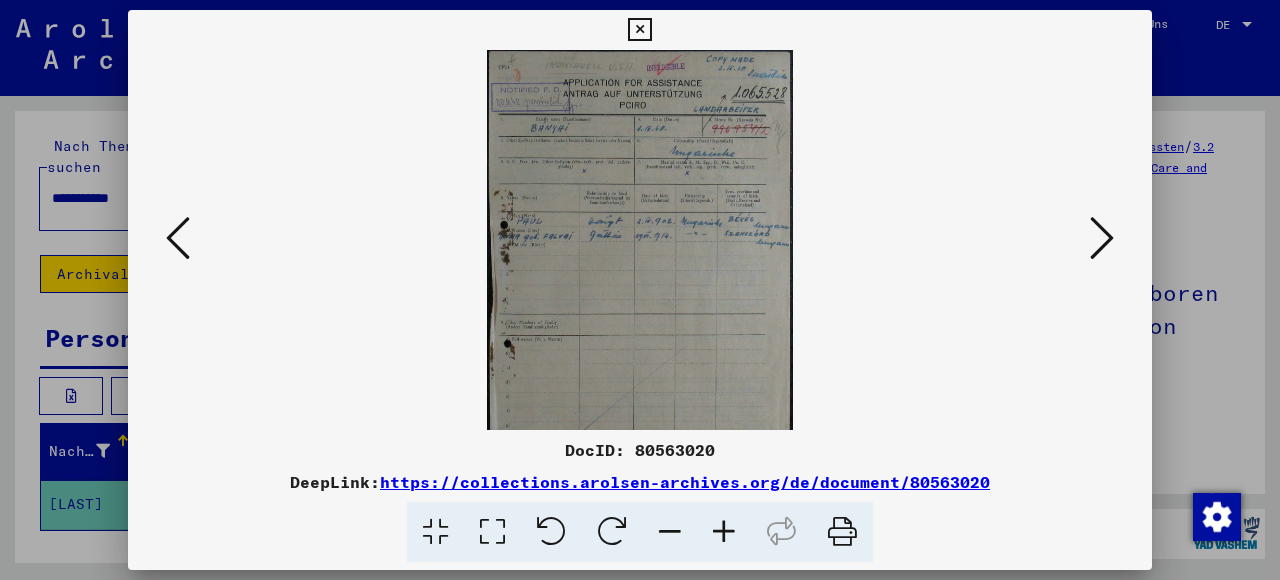 click at bounding box center (724, 532) 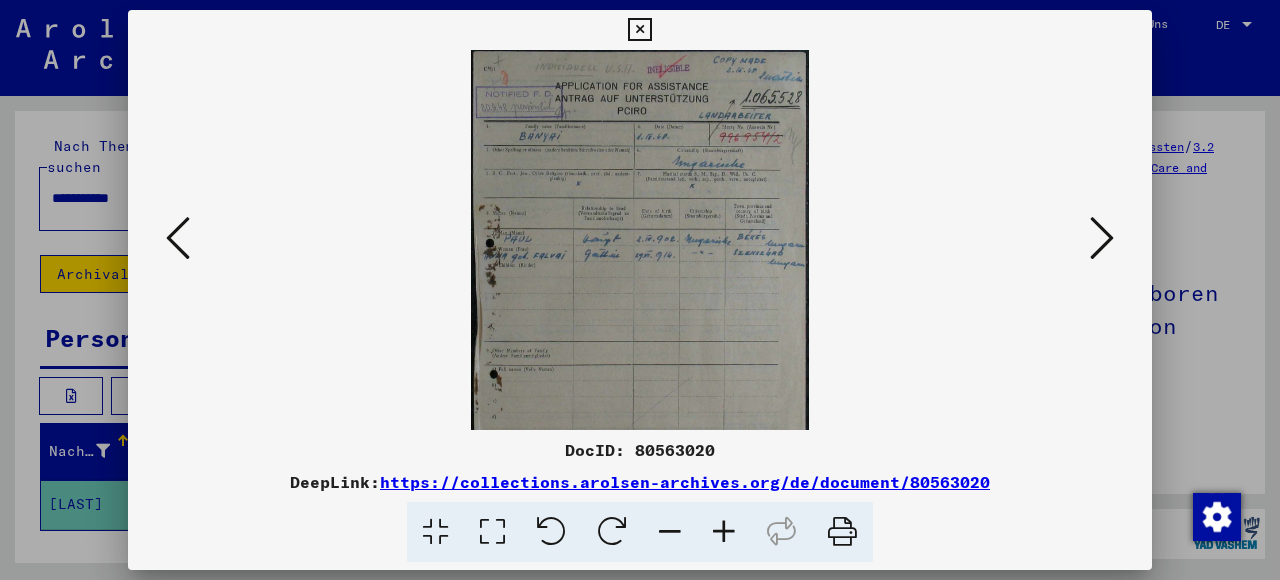 drag, startPoint x: 640, startPoint y: 360, endPoint x: 657, endPoint y: 247, distance: 114.27161 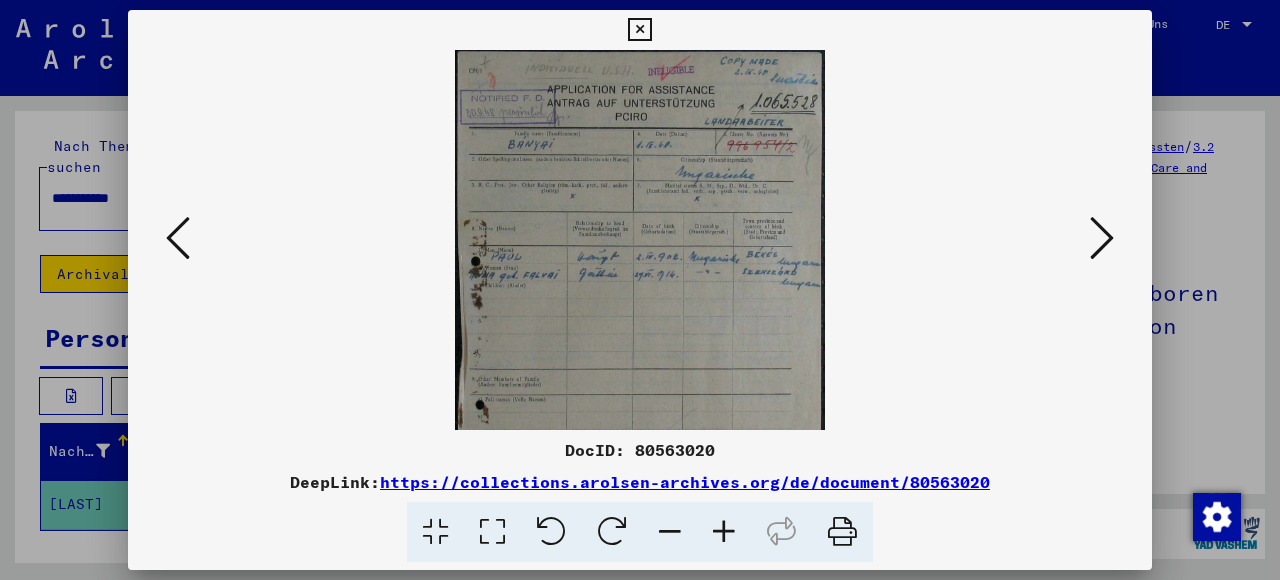 click at bounding box center [724, 532] 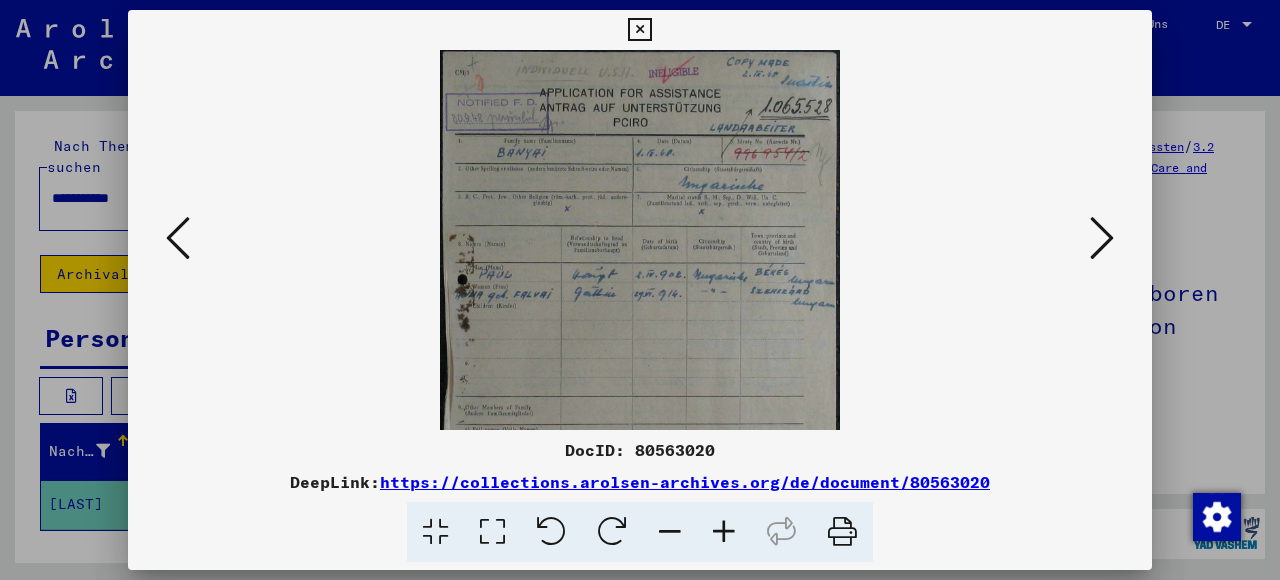 click at bounding box center [724, 532] 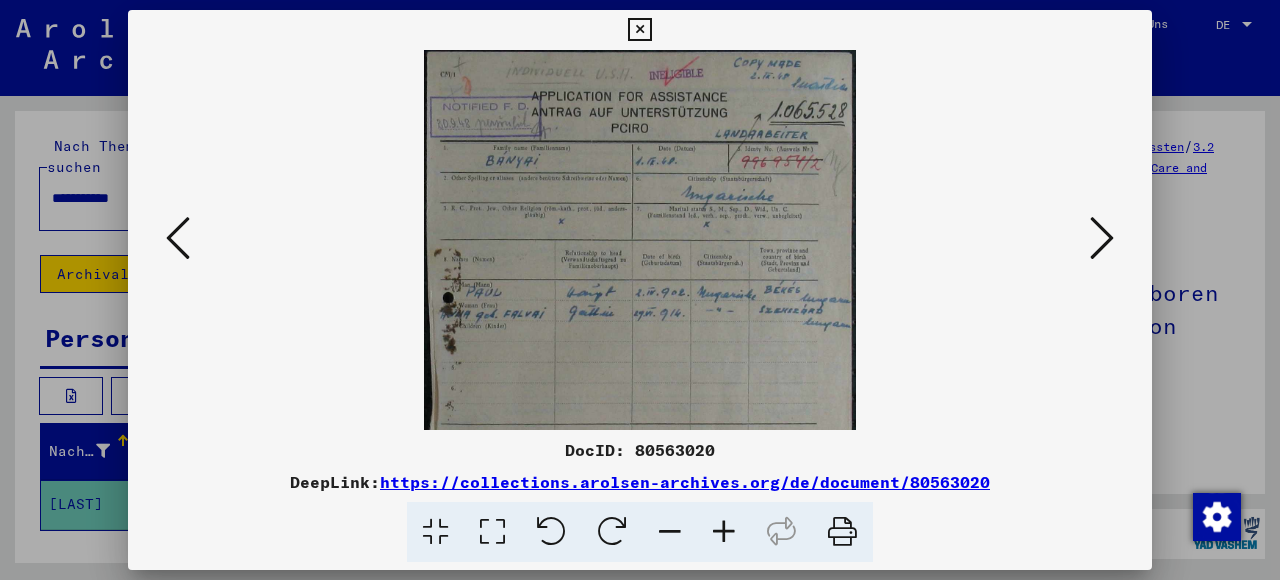 click at bounding box center (724, 532) 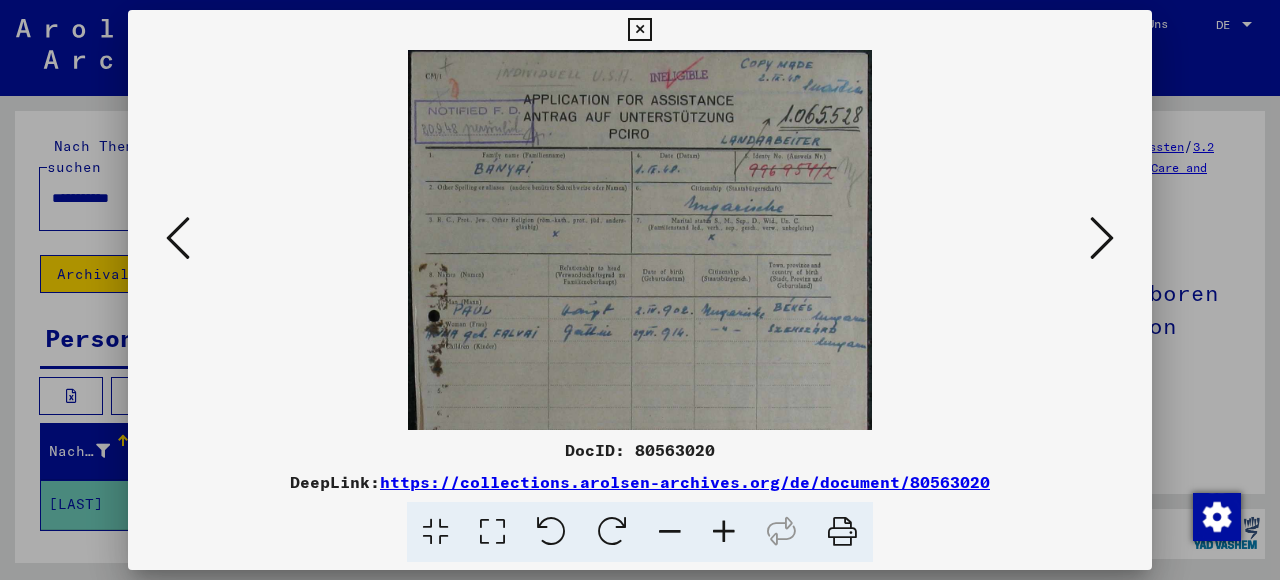 click at bounding box center (724, 532) 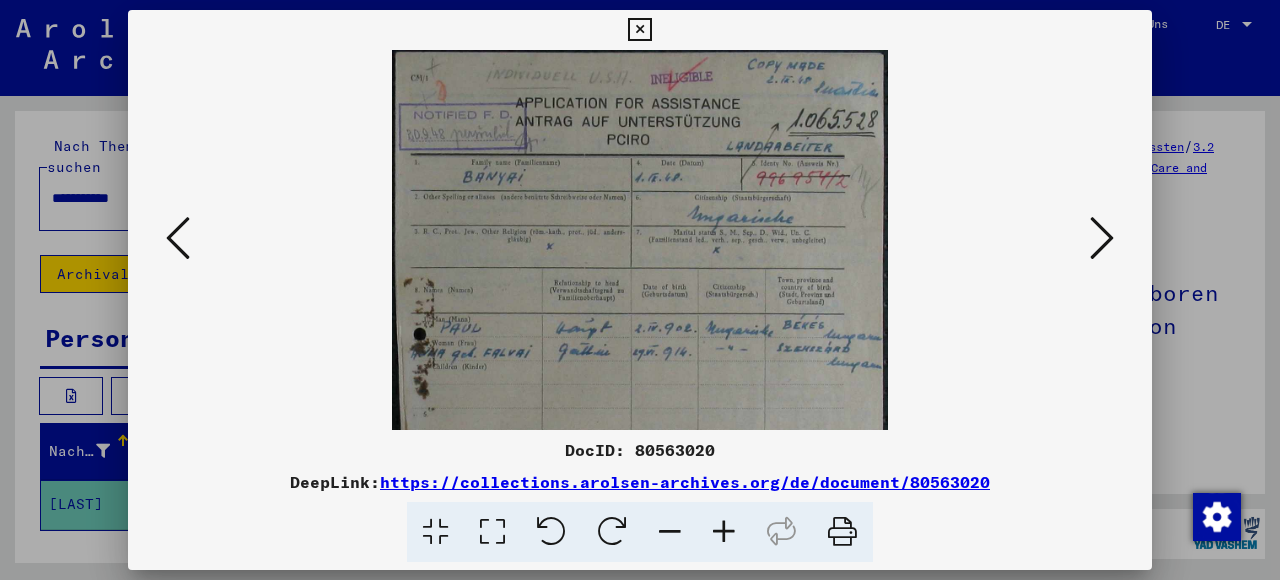 click at bounding box center (724, 532) 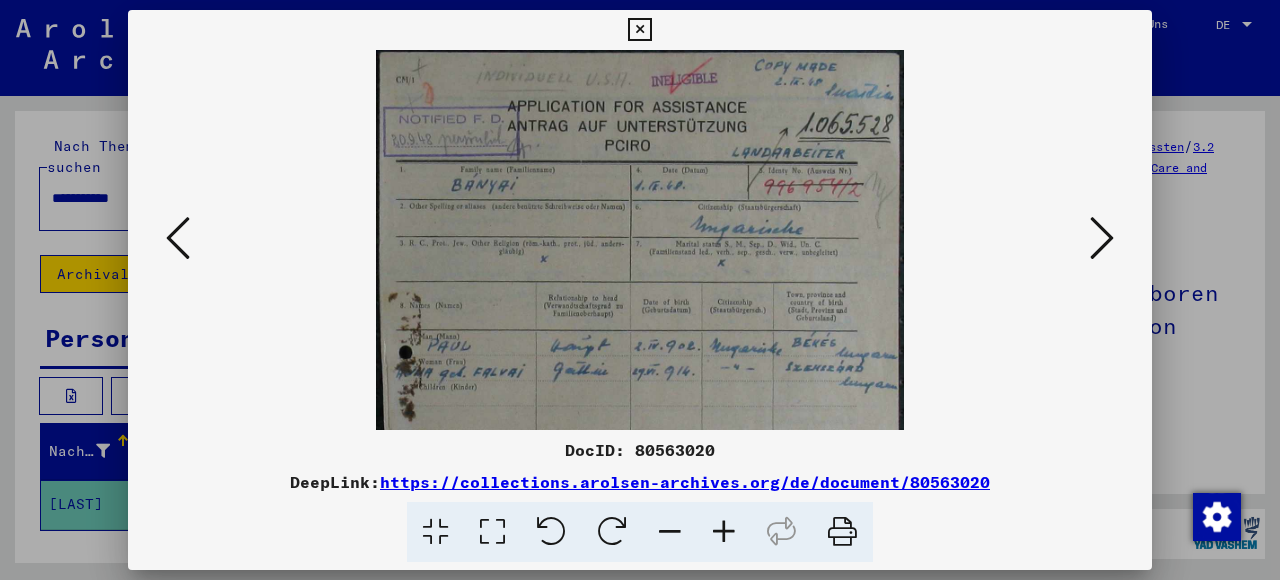 click at bounding box center [724, 532] 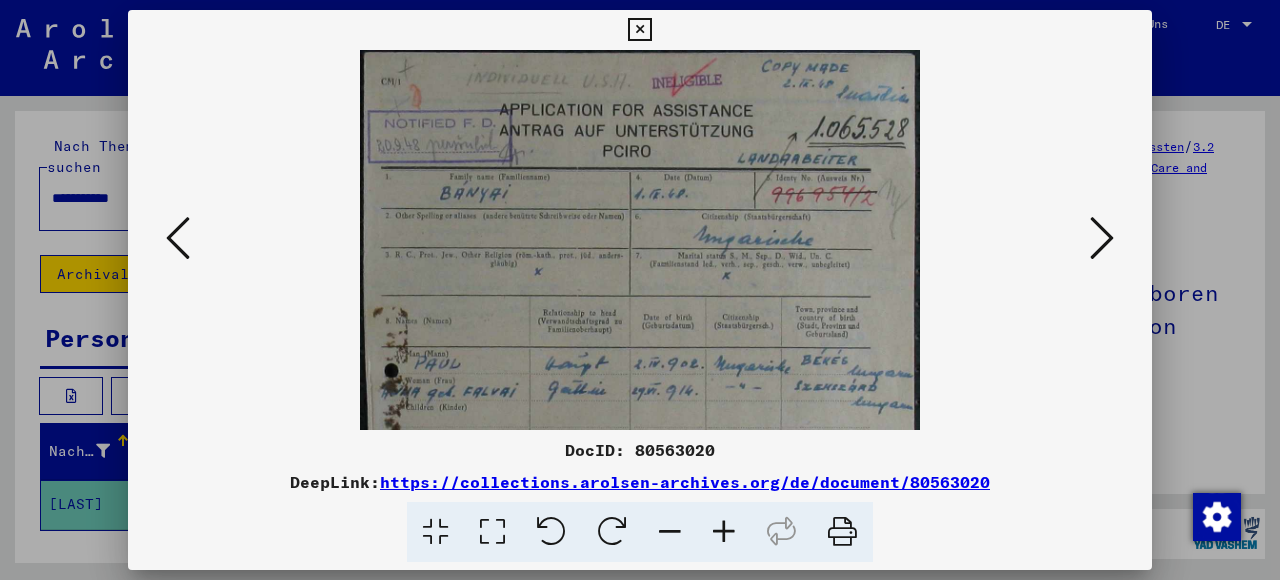 drag, startPoint x: 712, startPoint y: 397, endPoint x: 711, endPoint y: 330, distance: 67.00746 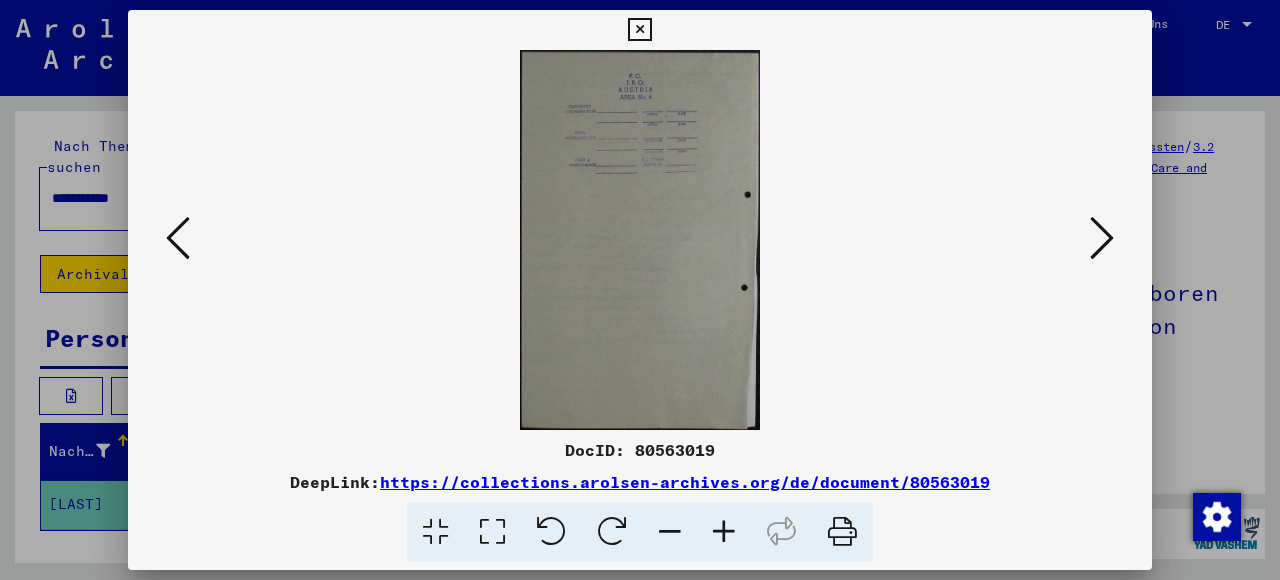click at bounding box center (178, 238) 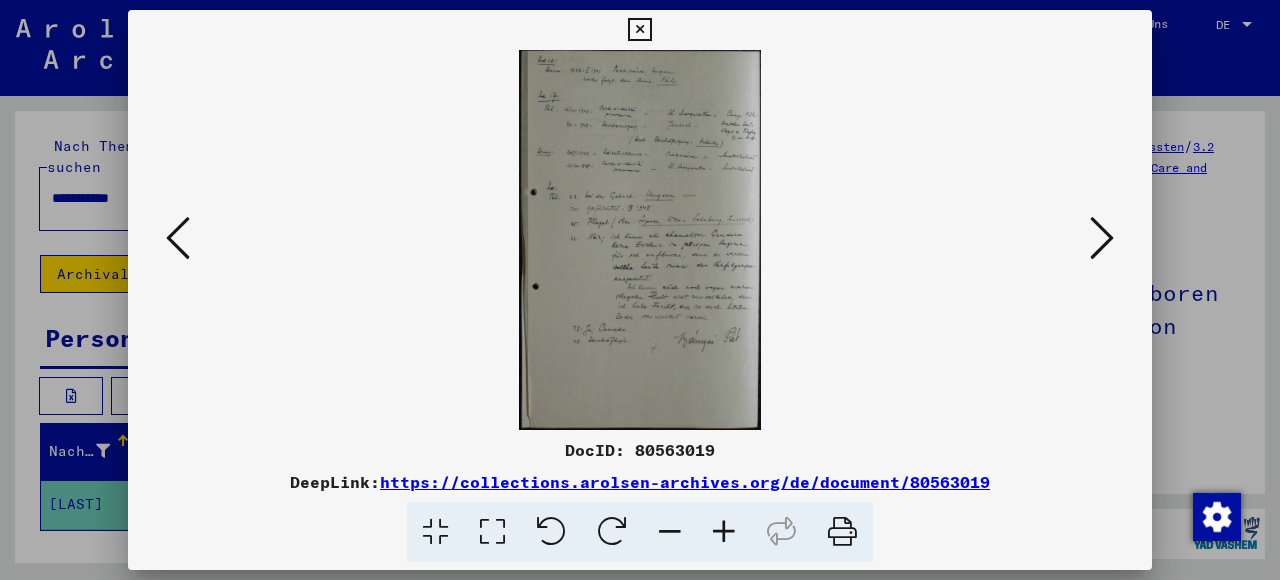 click at bounding box center (724, 532) 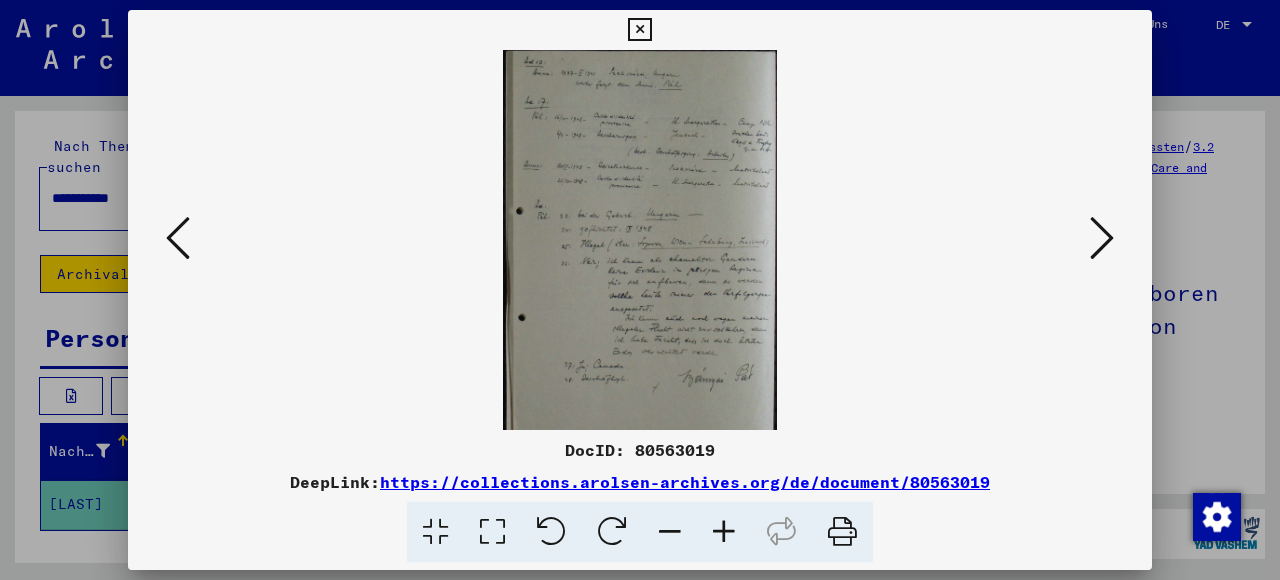 click at bounding box center [724, 532] 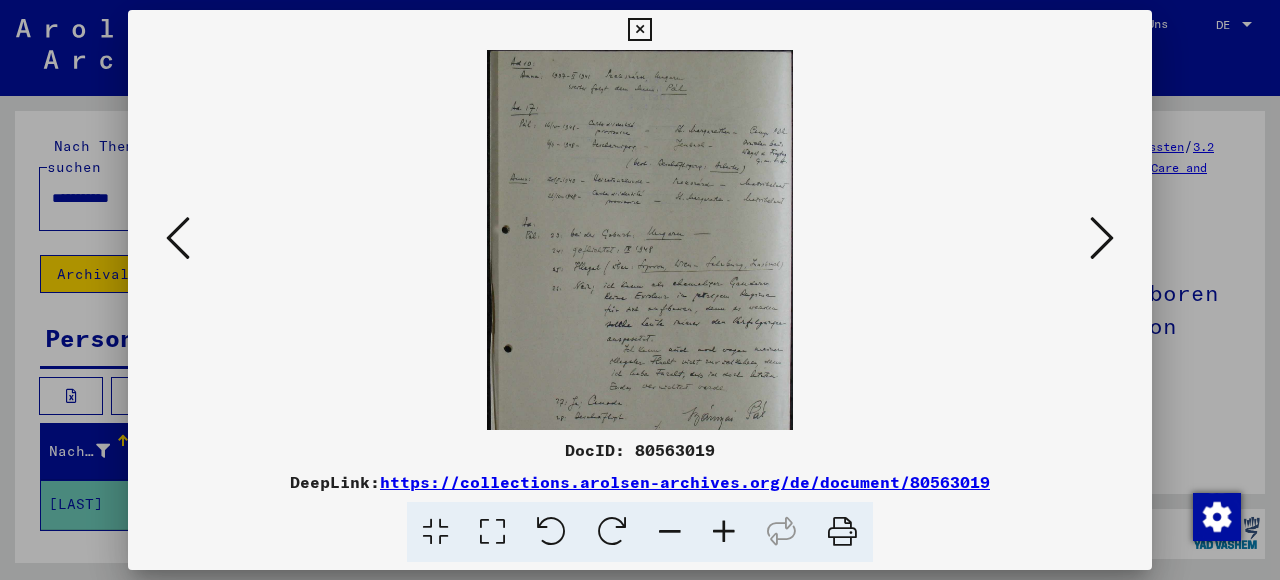 click at bounding box center [724, 532] 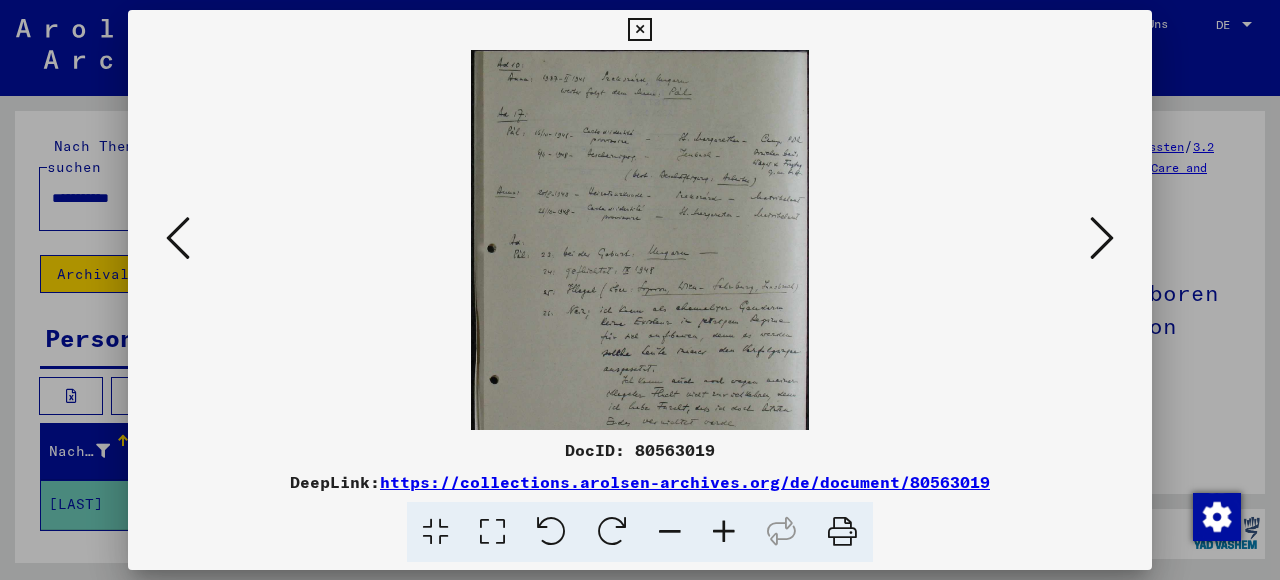 click at bounding box center [724, 532] 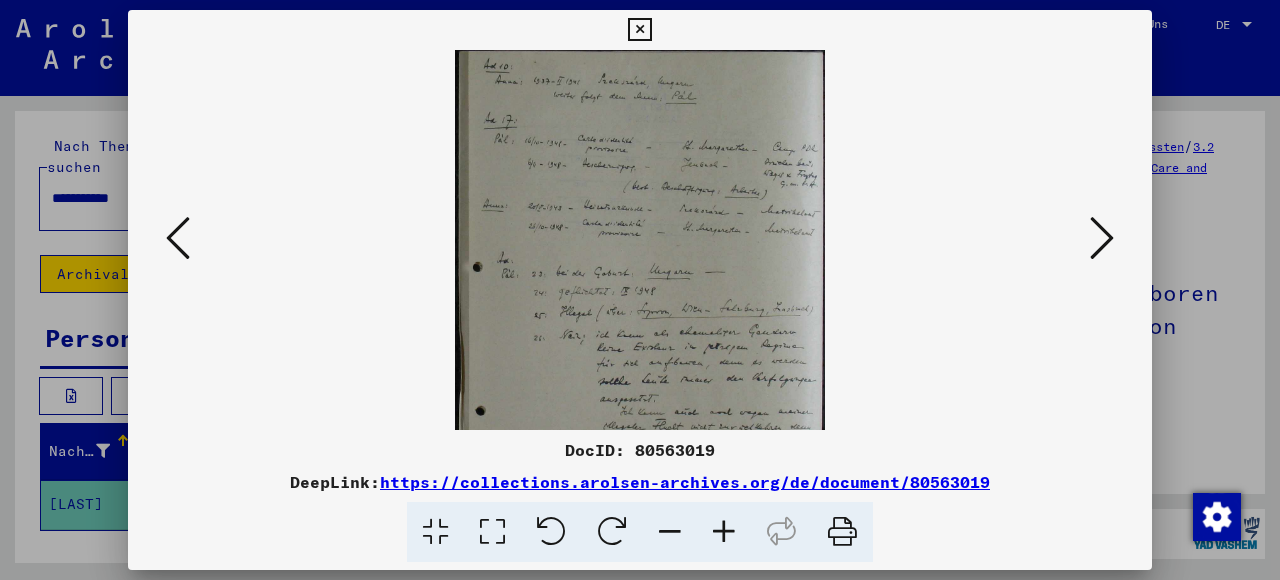 click at bounding box center [724, 532] 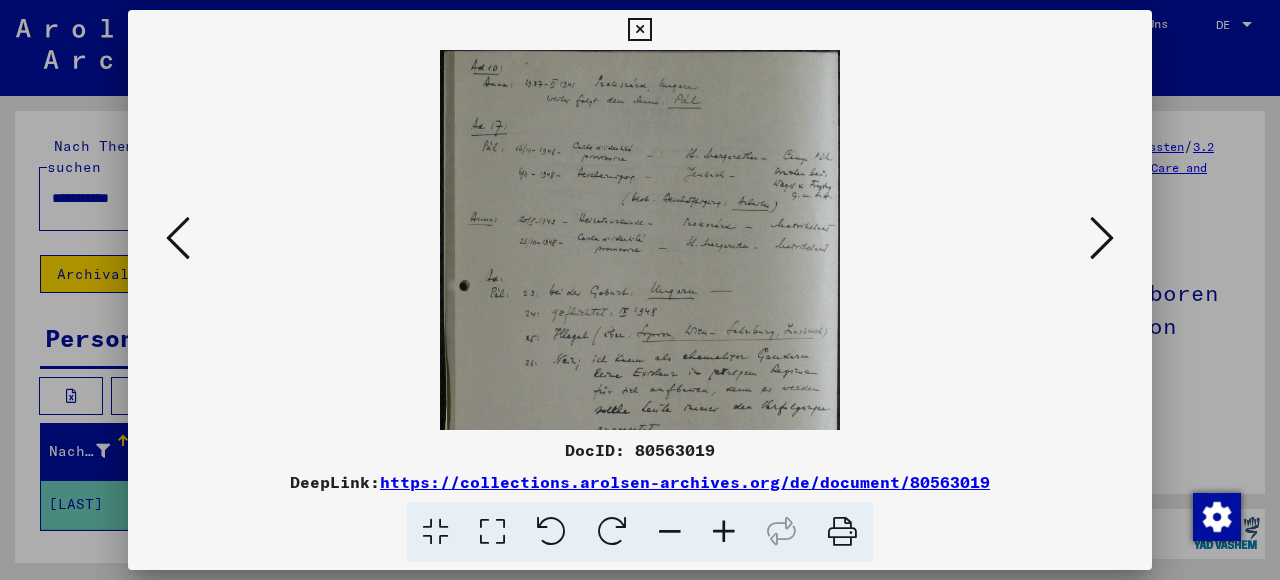 click at bounding box center [724, 532] 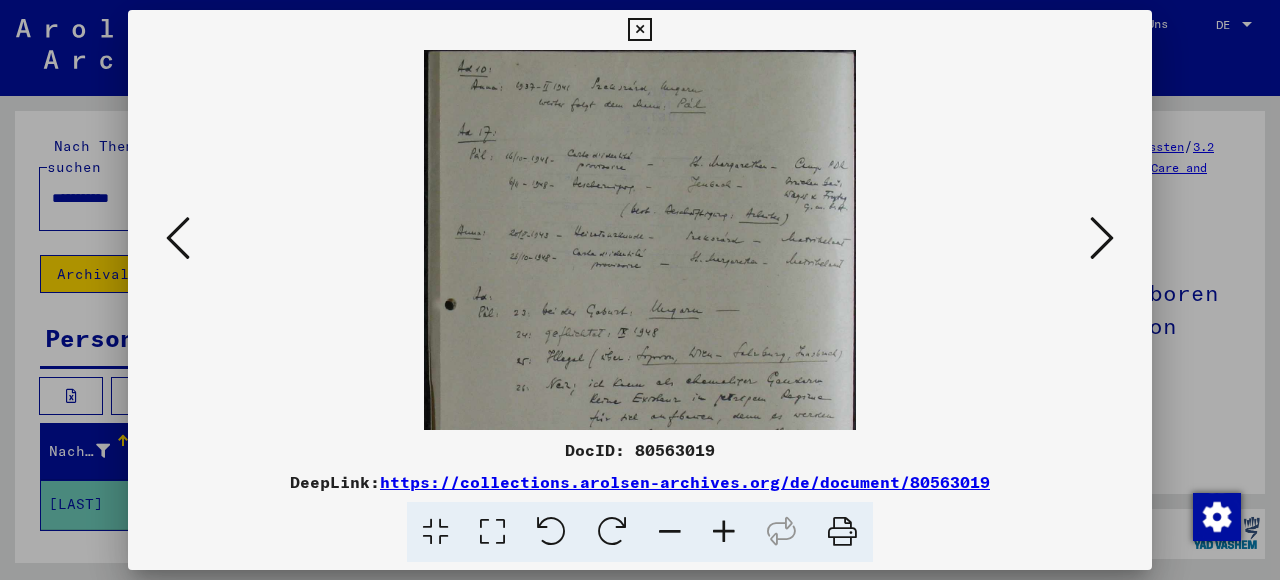 click at bounding box center [724, 532] 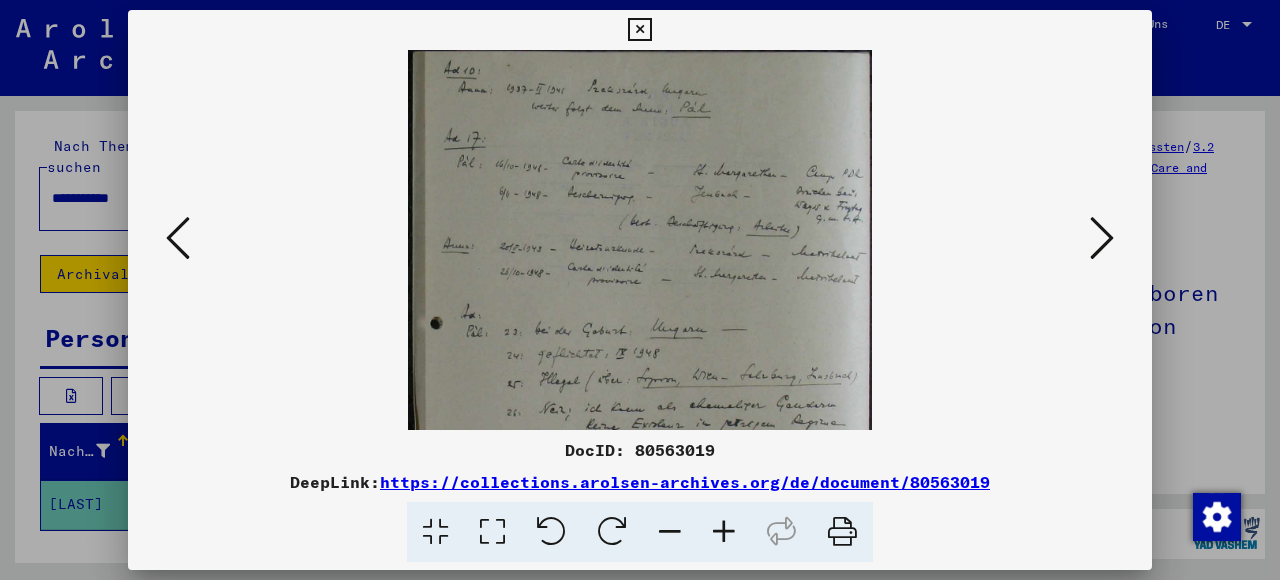click at bounding box center [724, 532] 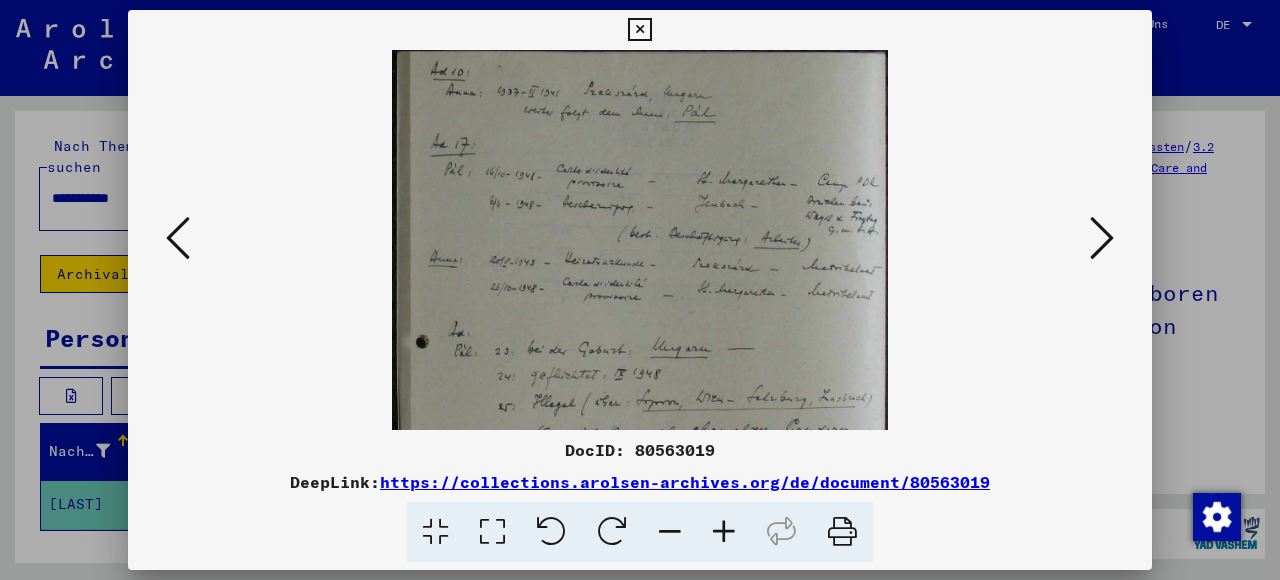 click at bounding box center [724, 532] 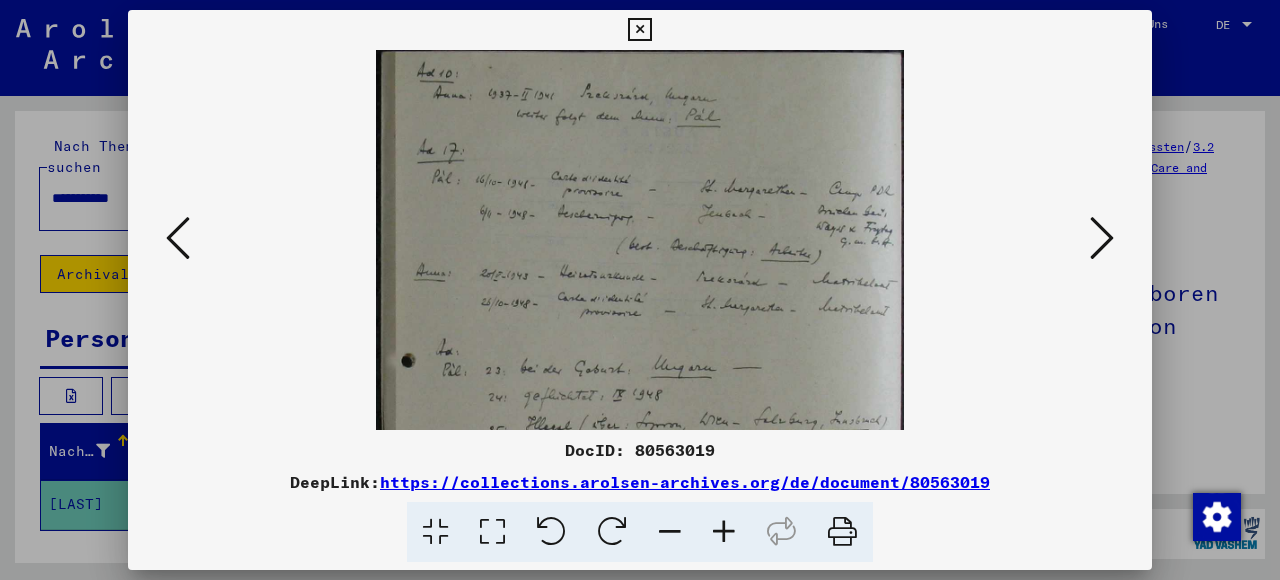 click at bounding box center [724, 532] 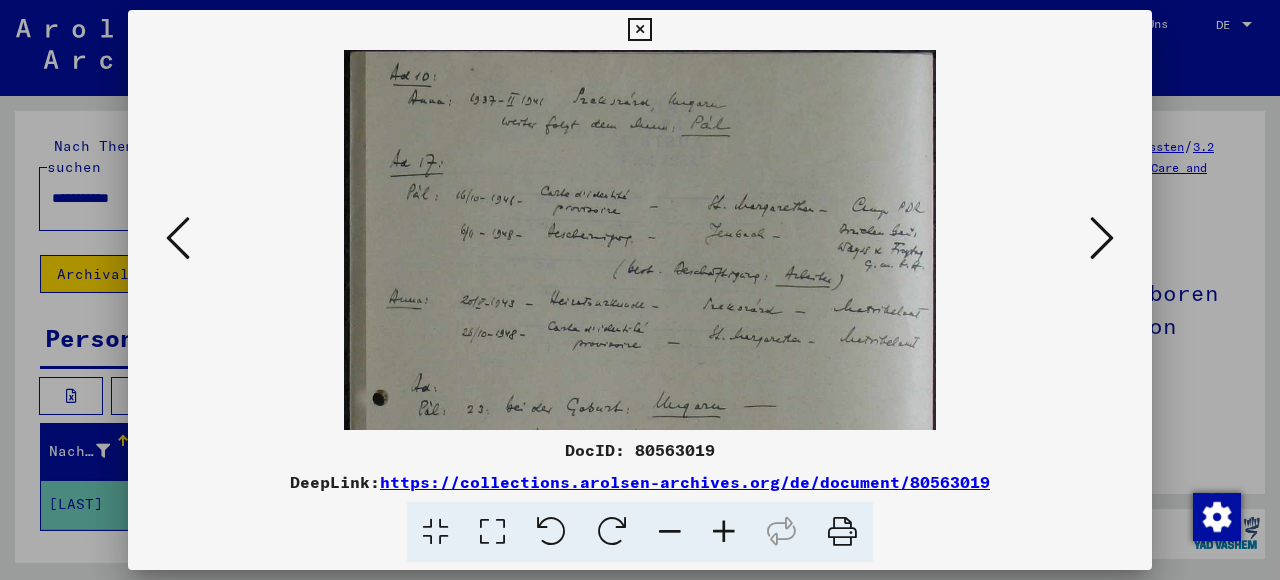 drag, startPoint x: 571, startPoint y: 250, endPoint x: 568, endPoint y: 190, distance: 60.074955 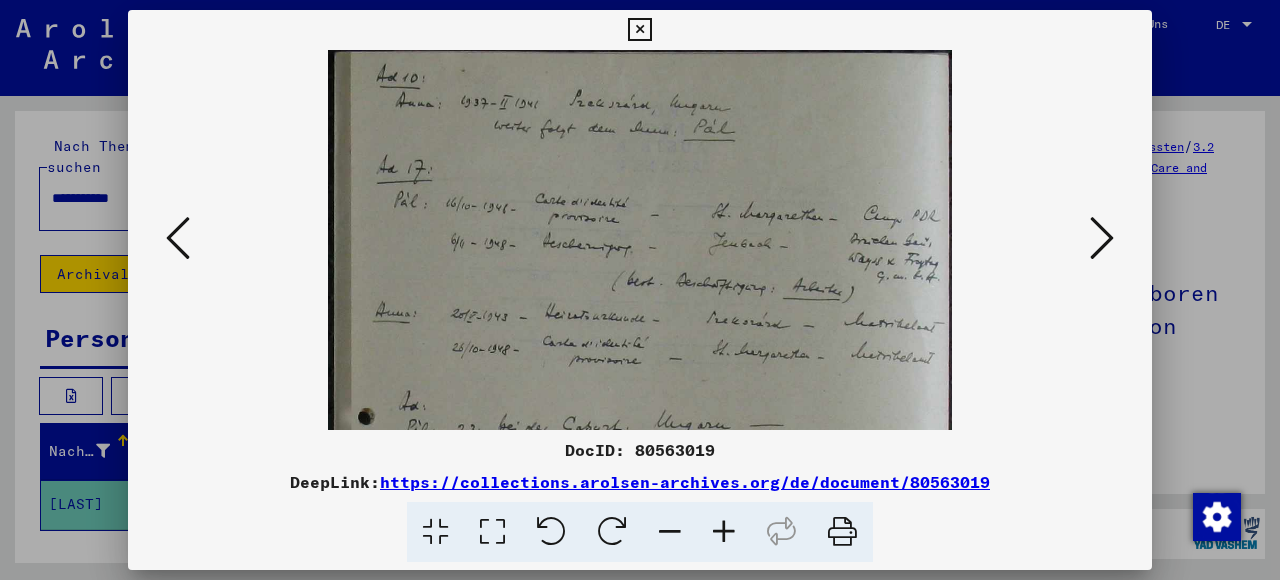 click at bounding box center (724, 532) 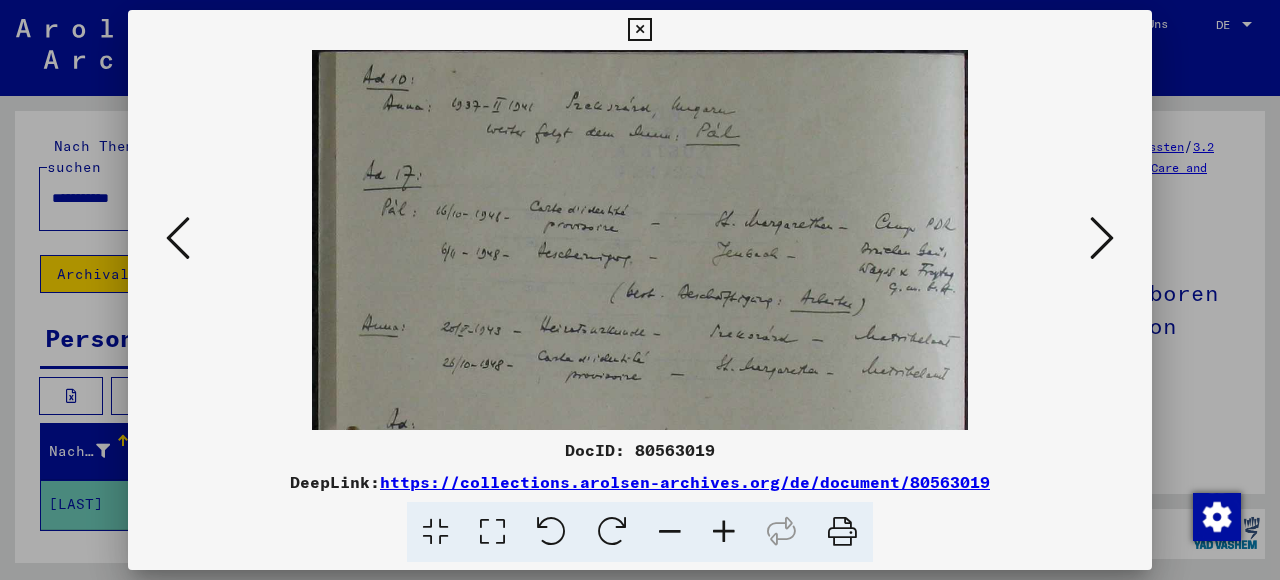 click at bounding box center (724, 532) 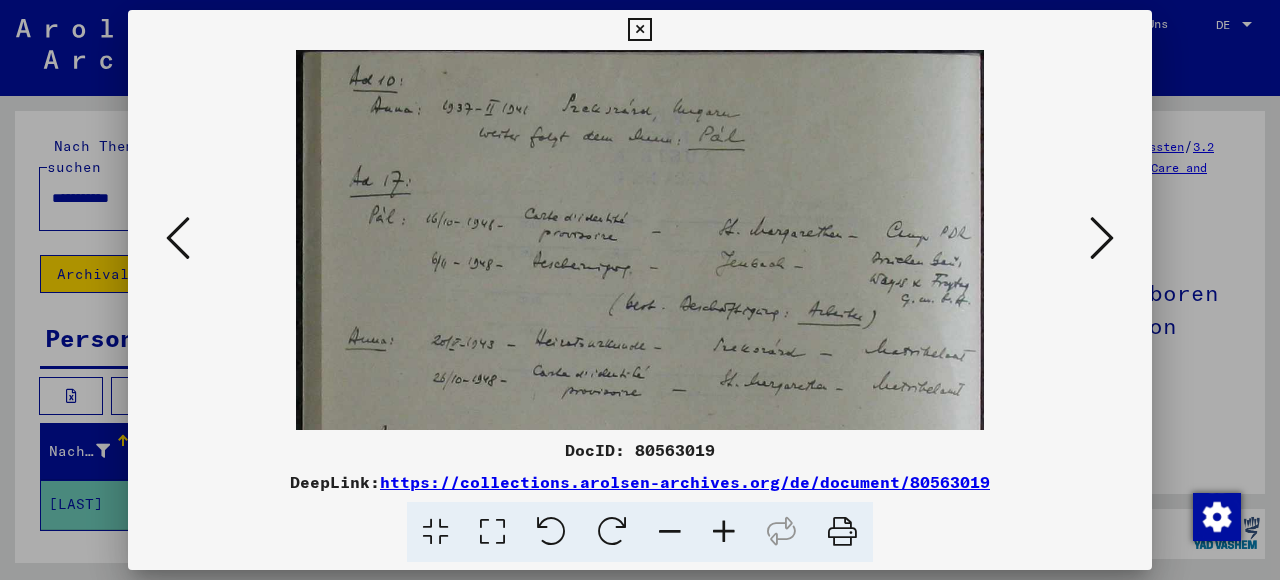 click at bounding box center (724, 532) 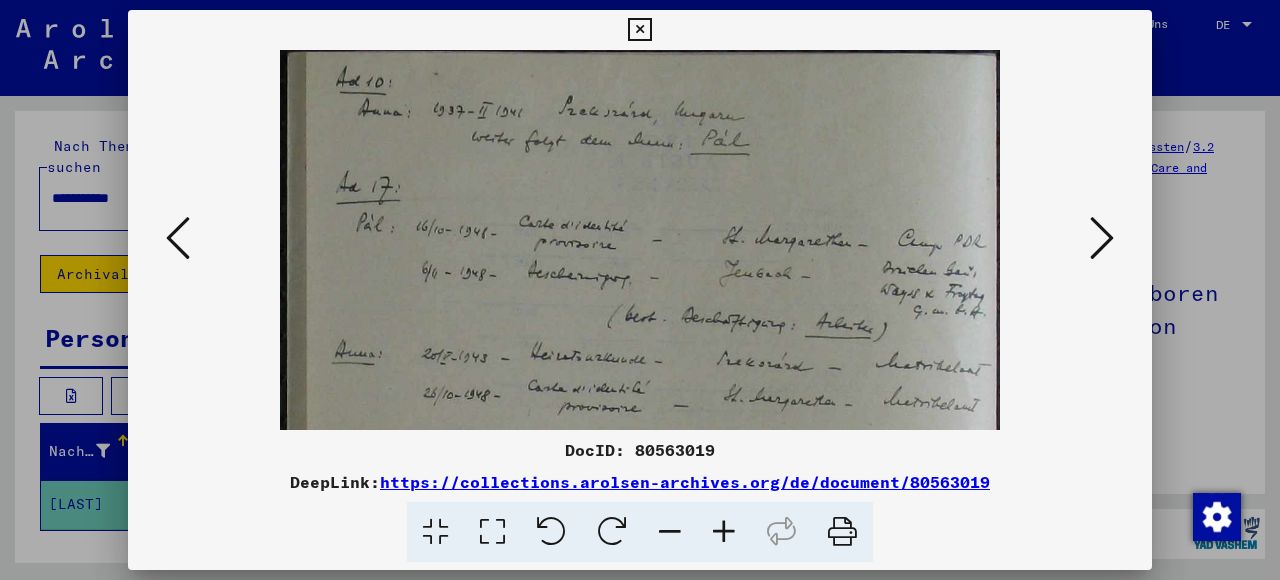 click at bounding box center (724, 532) 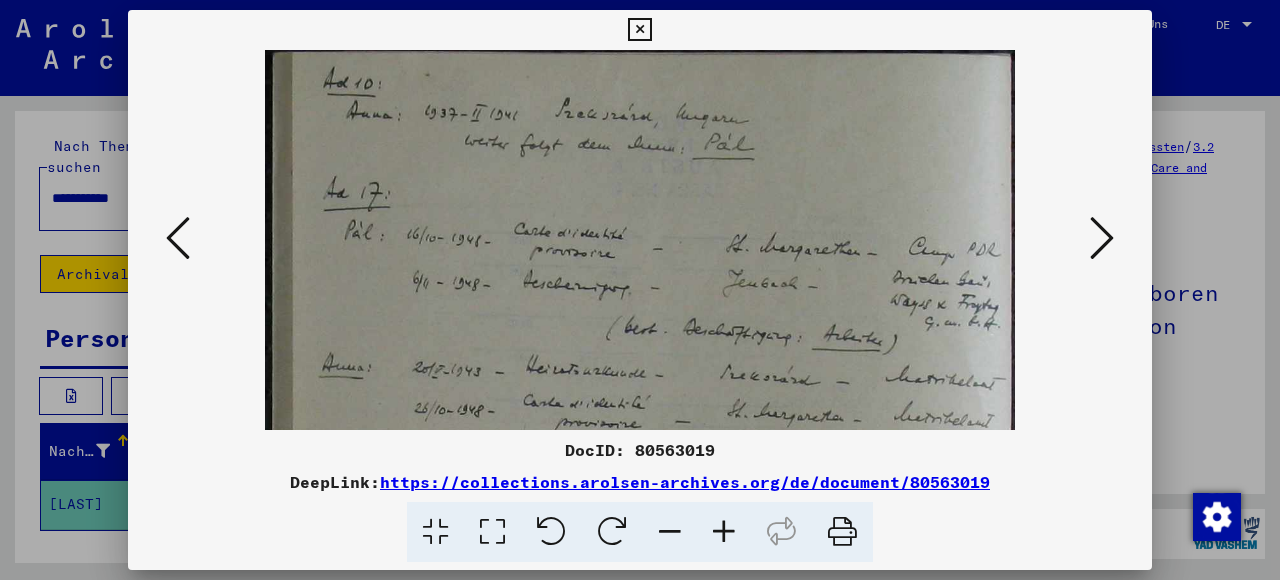 drag, startPoint x: 760, startPoint y: 347, endPoint x: 782, endPoint y: 292, distance: 59.236813 